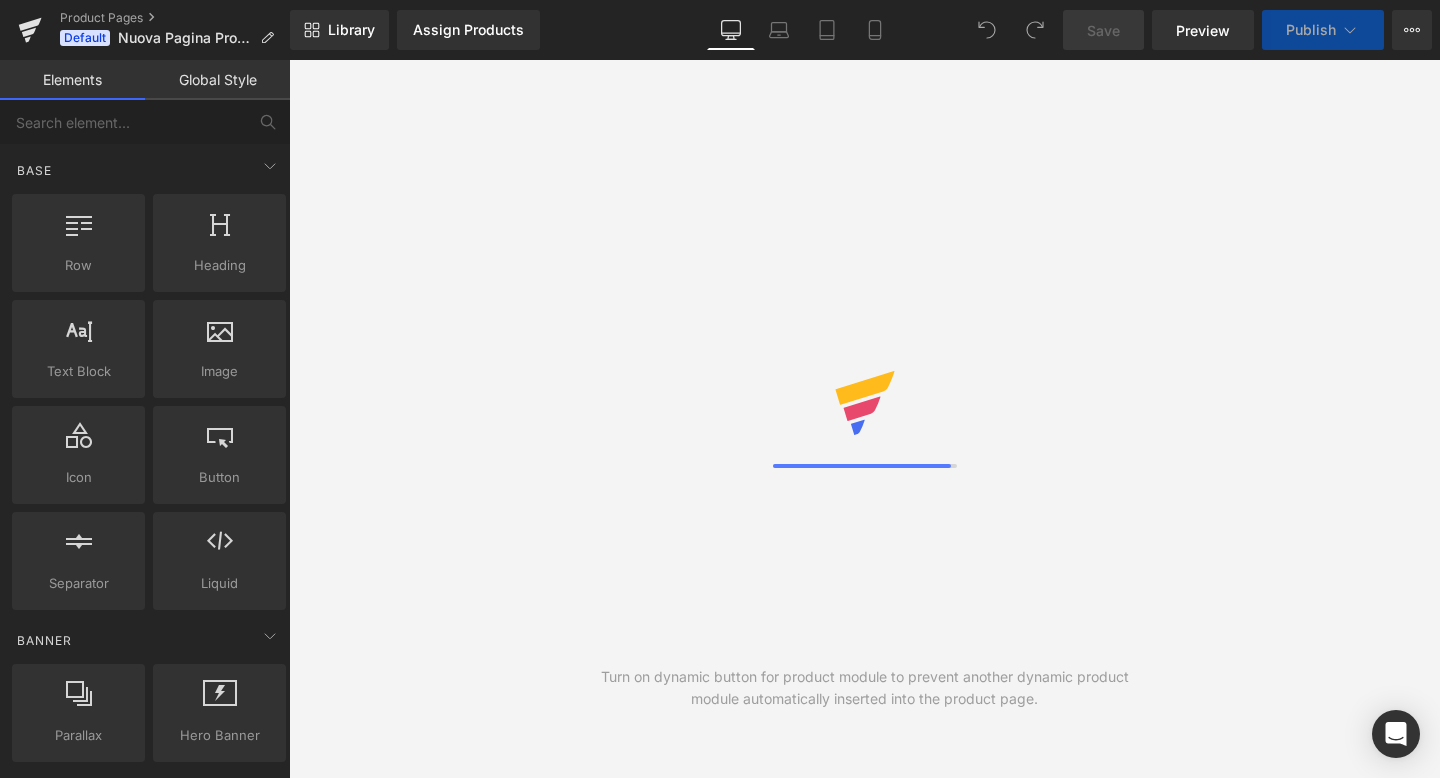 scroll, scrollTop: 0, scrollLeft: 0, axis: both 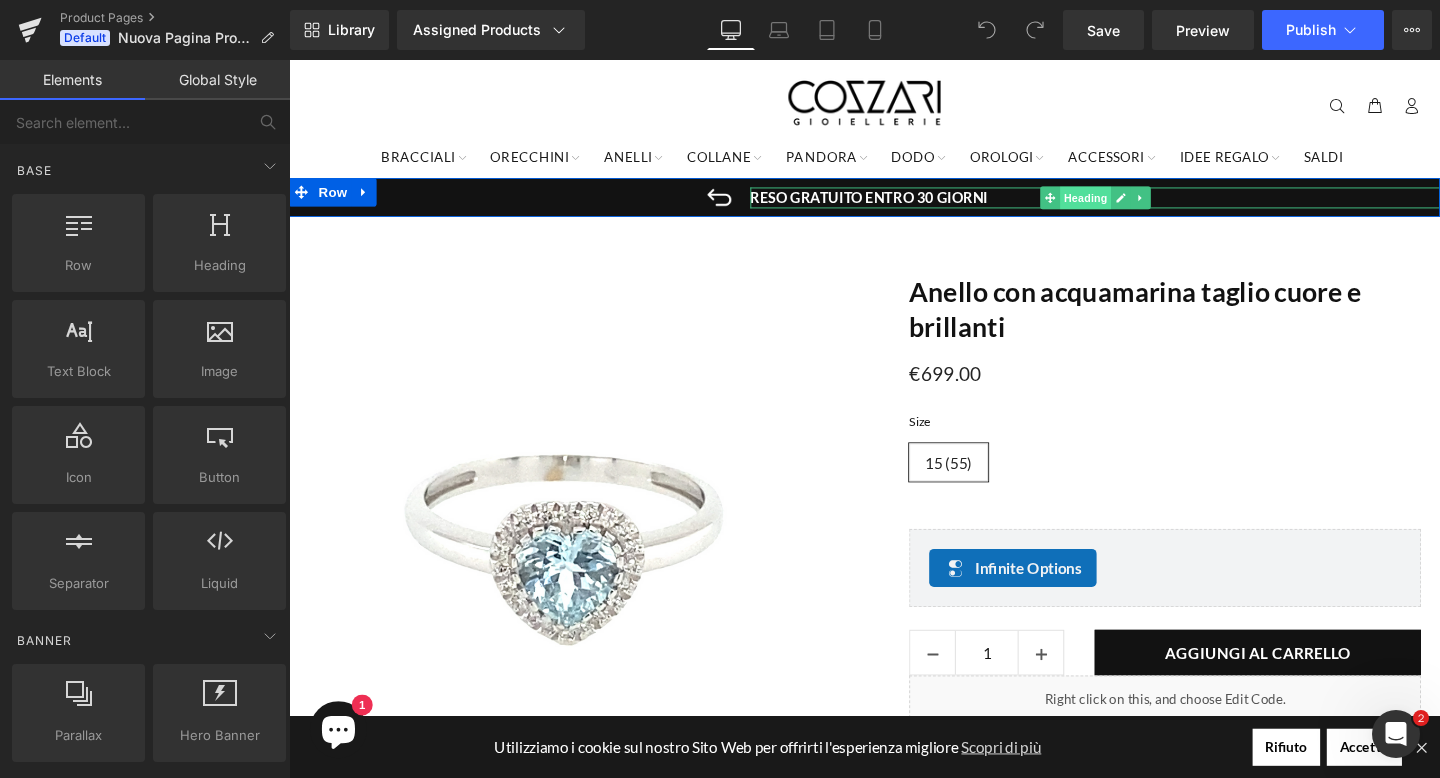 click on "Heading" at bounding box center (1126, 205) 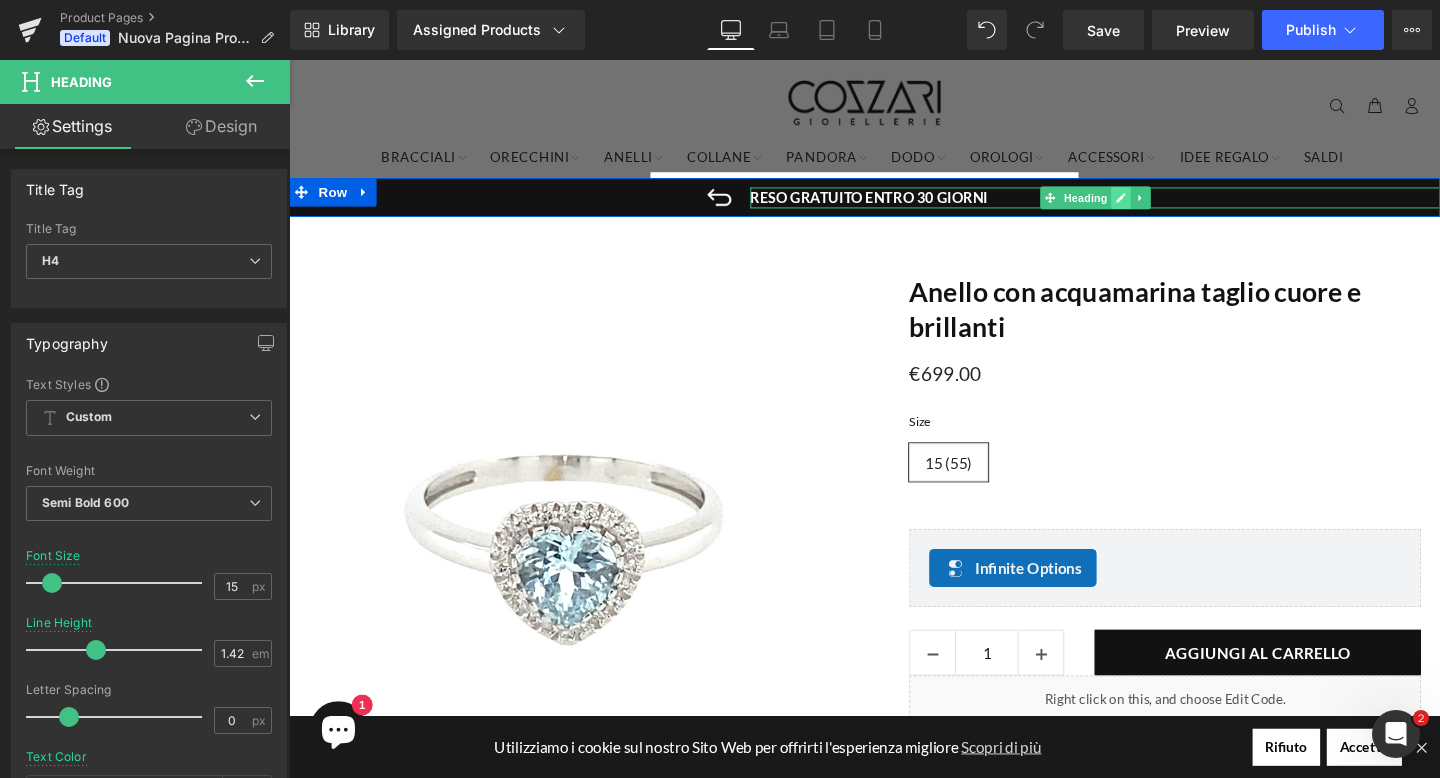 click at bounding box center [1163, 205] 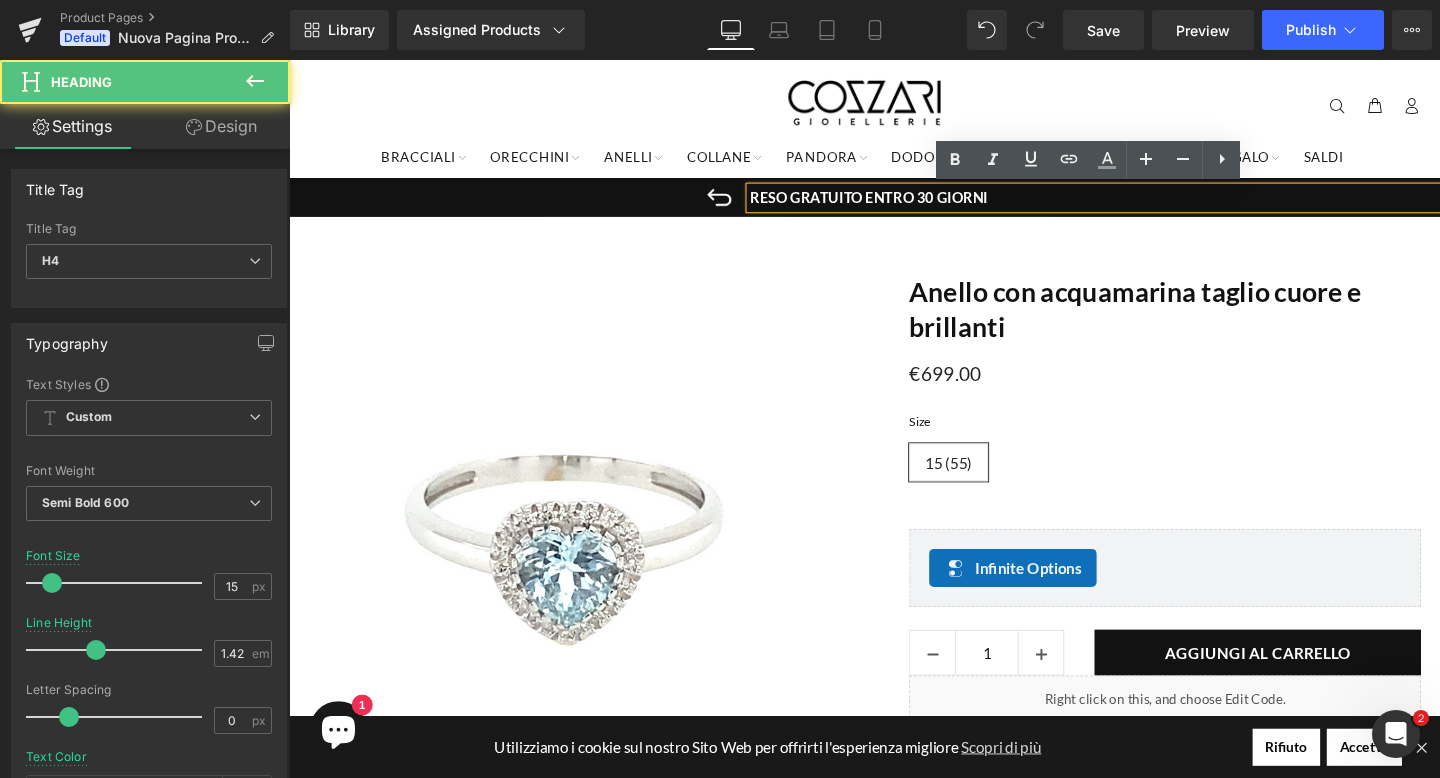 click on "Reso Gratuito entro 30 giorni" at bounding box center [1136, 204] 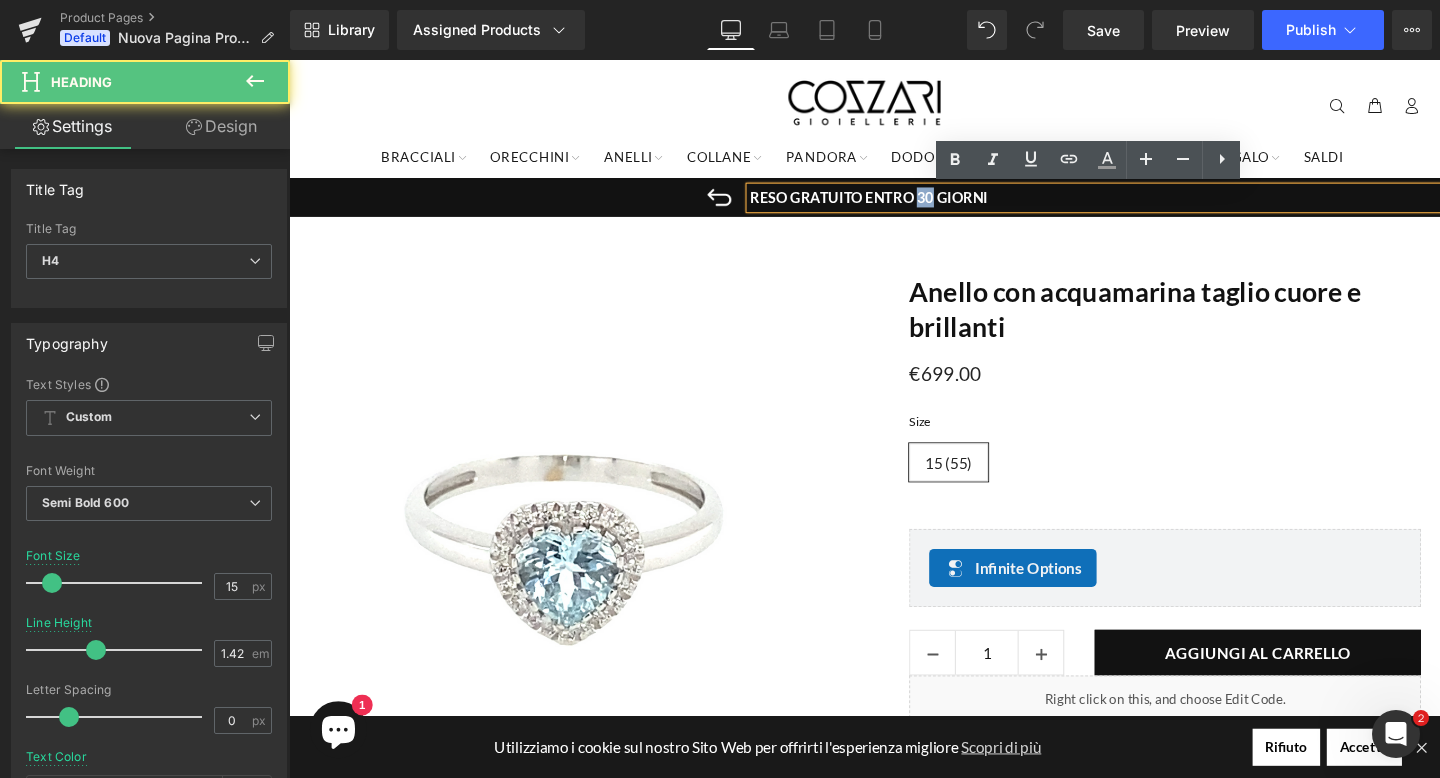 click on "Reso Gratuito entro 30 giorni" at bounding box center [1136, 204] 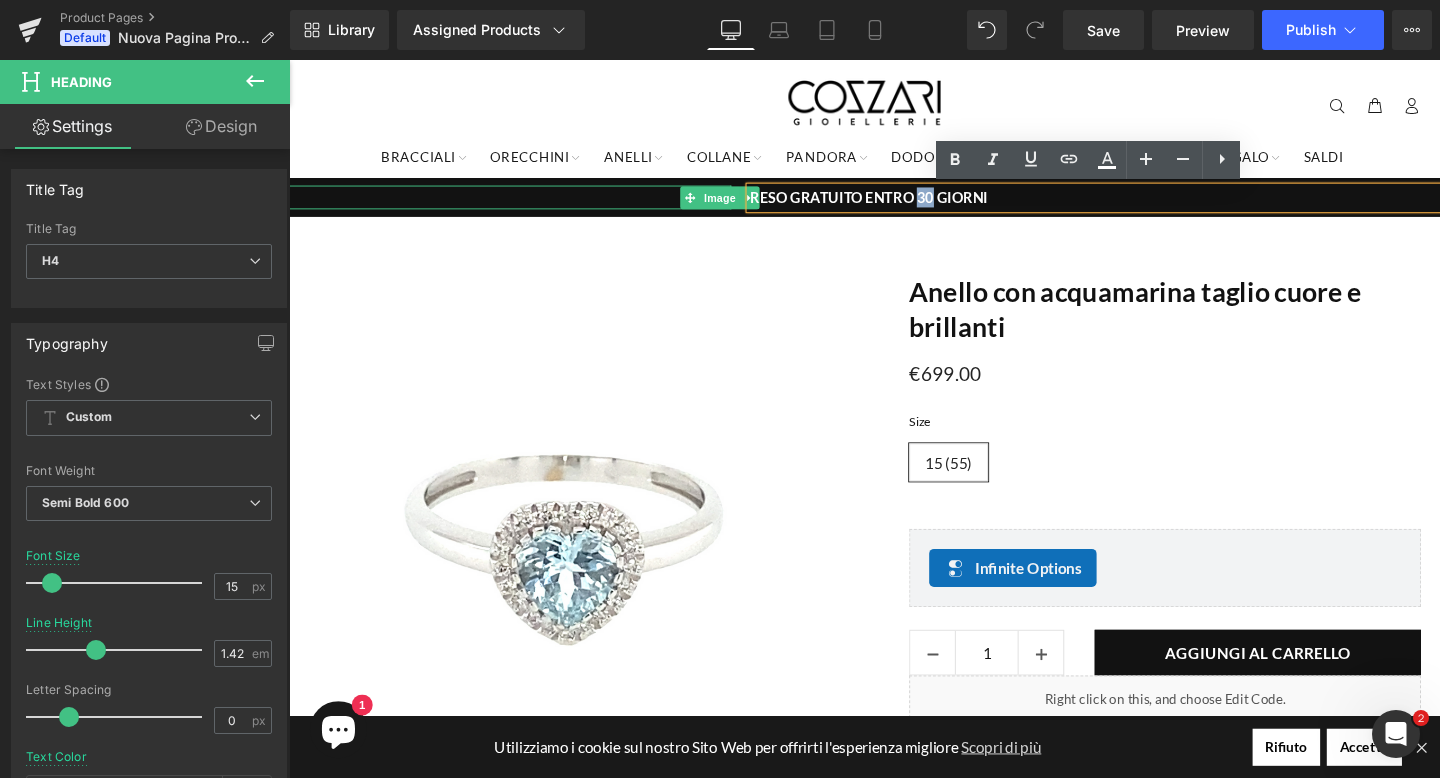click at bounding box center (521, 204) 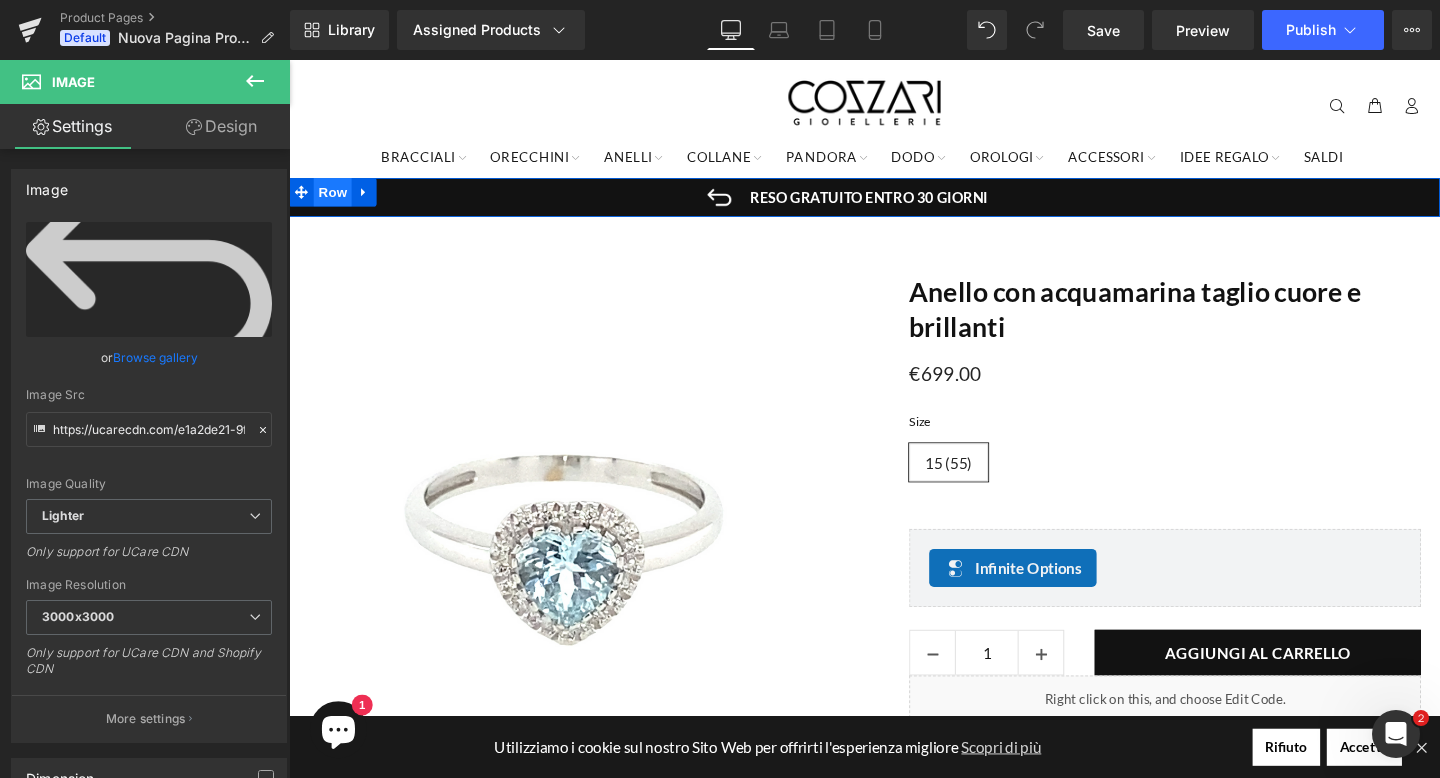 click on "Row" at bounding box center (335, 199) 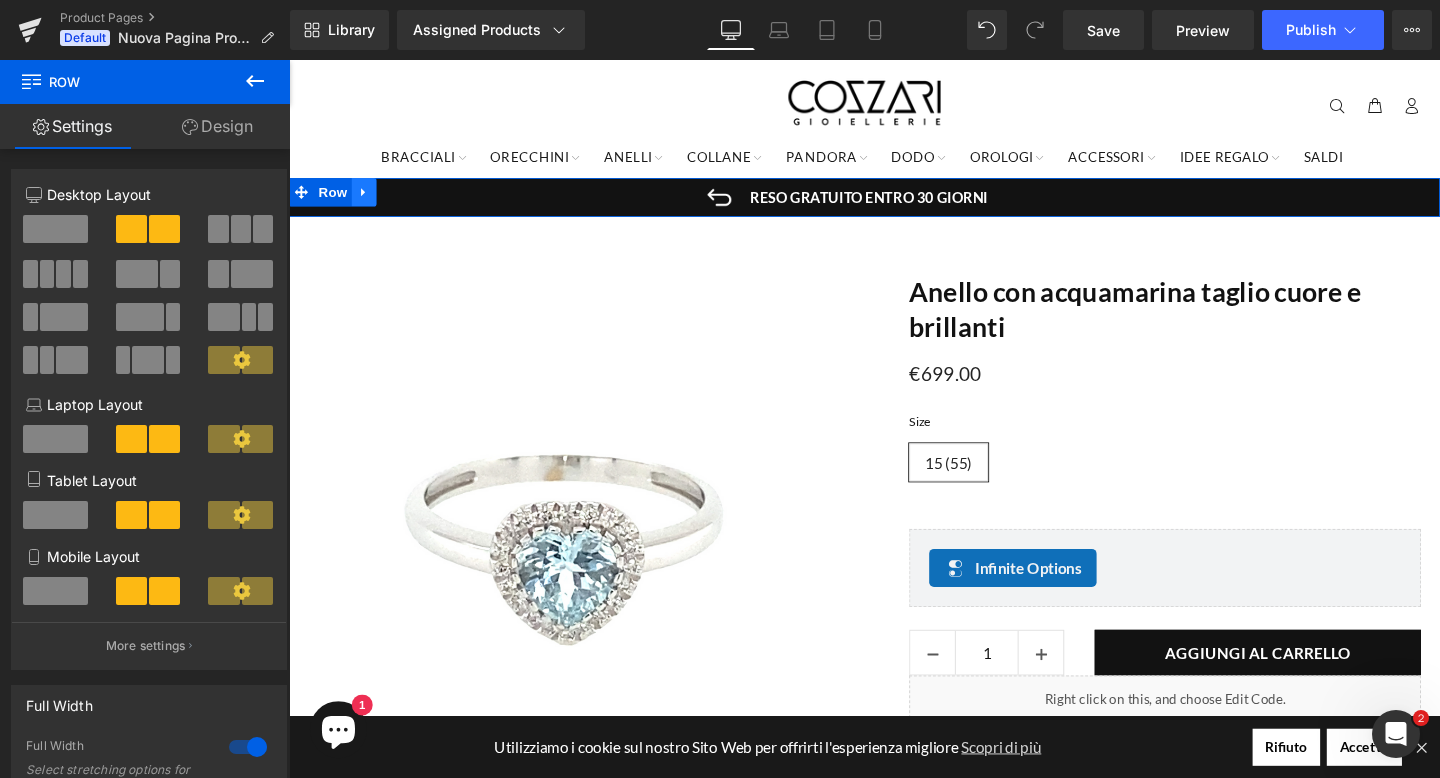 click 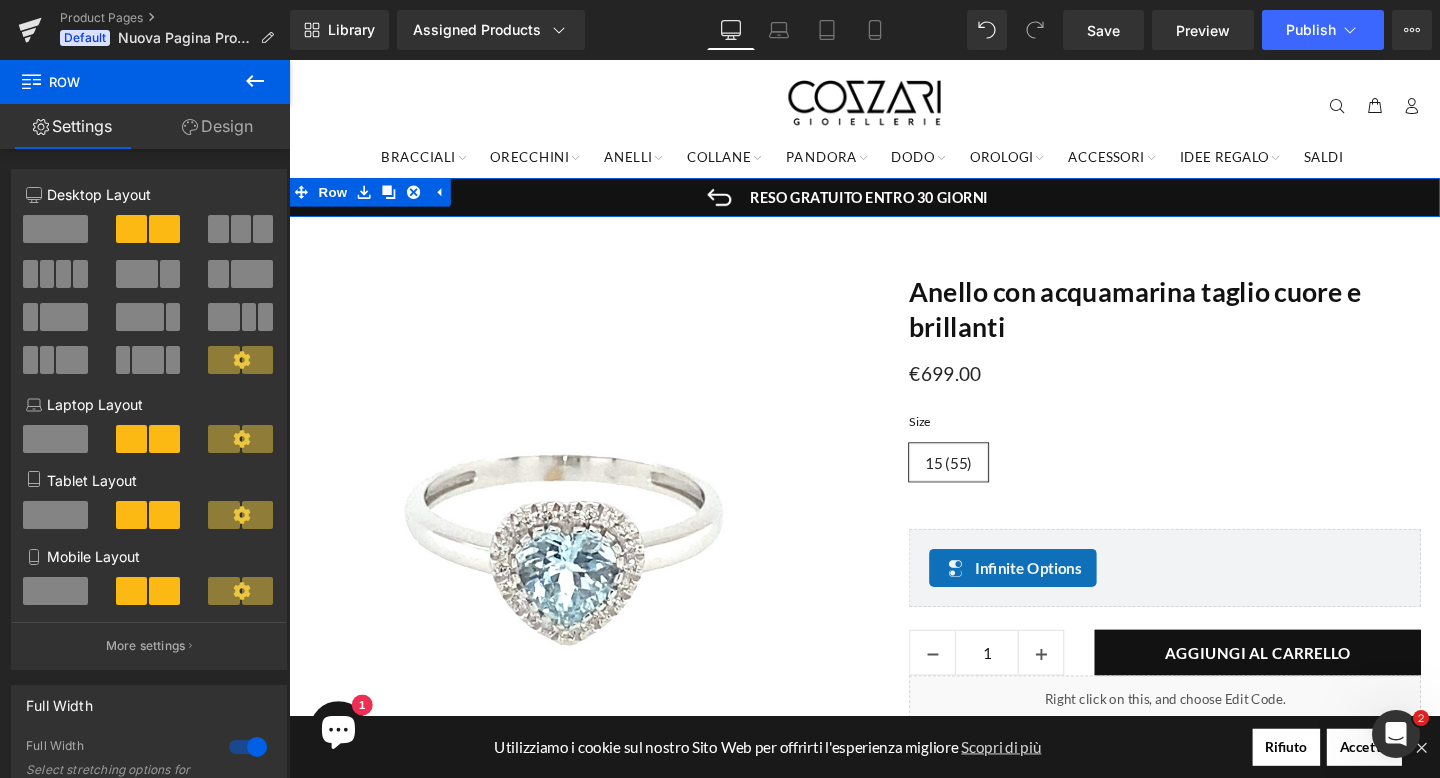 click on "Design" at bounding box center (217, 126) 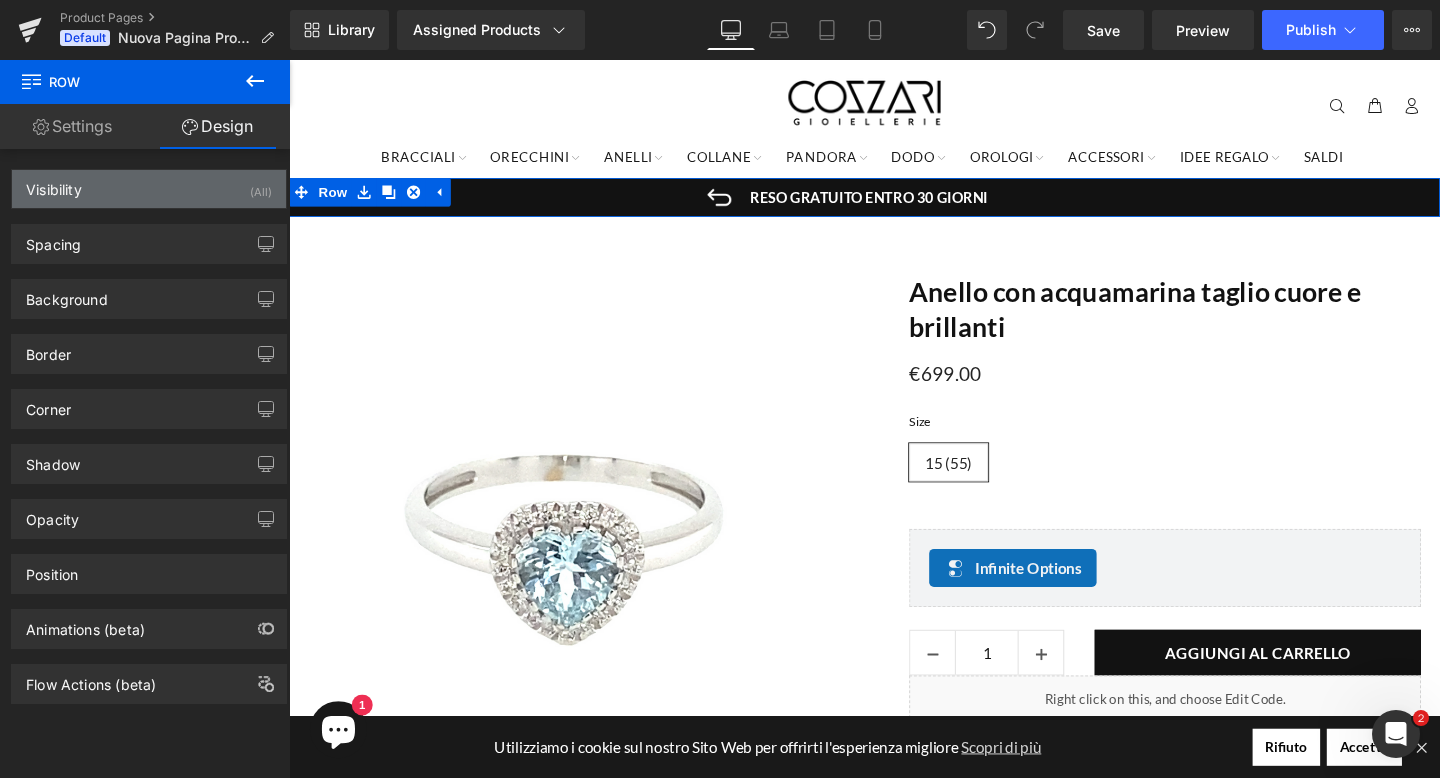 click on "Visibility
(All)" at bounding box center (149, 189) 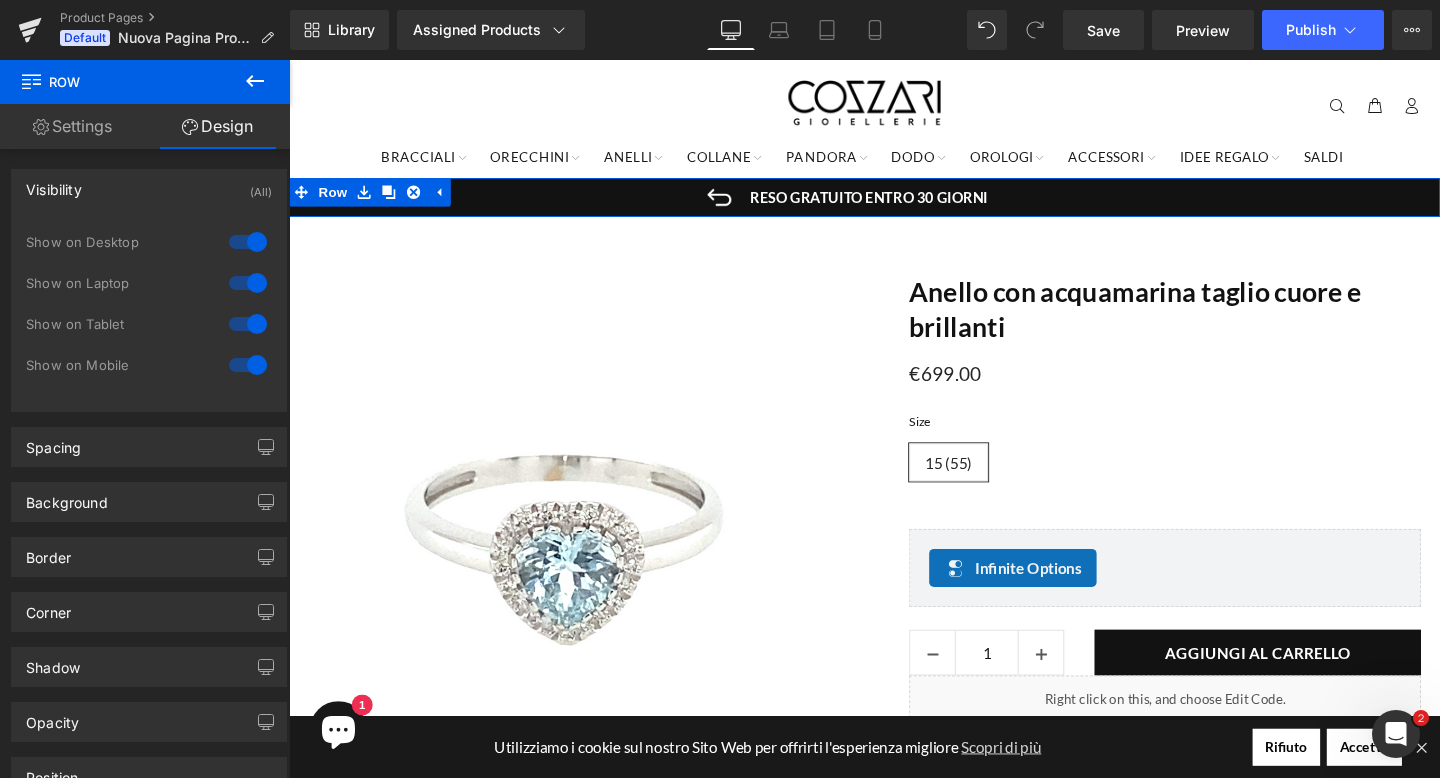 click at bounding box center [248, 242] 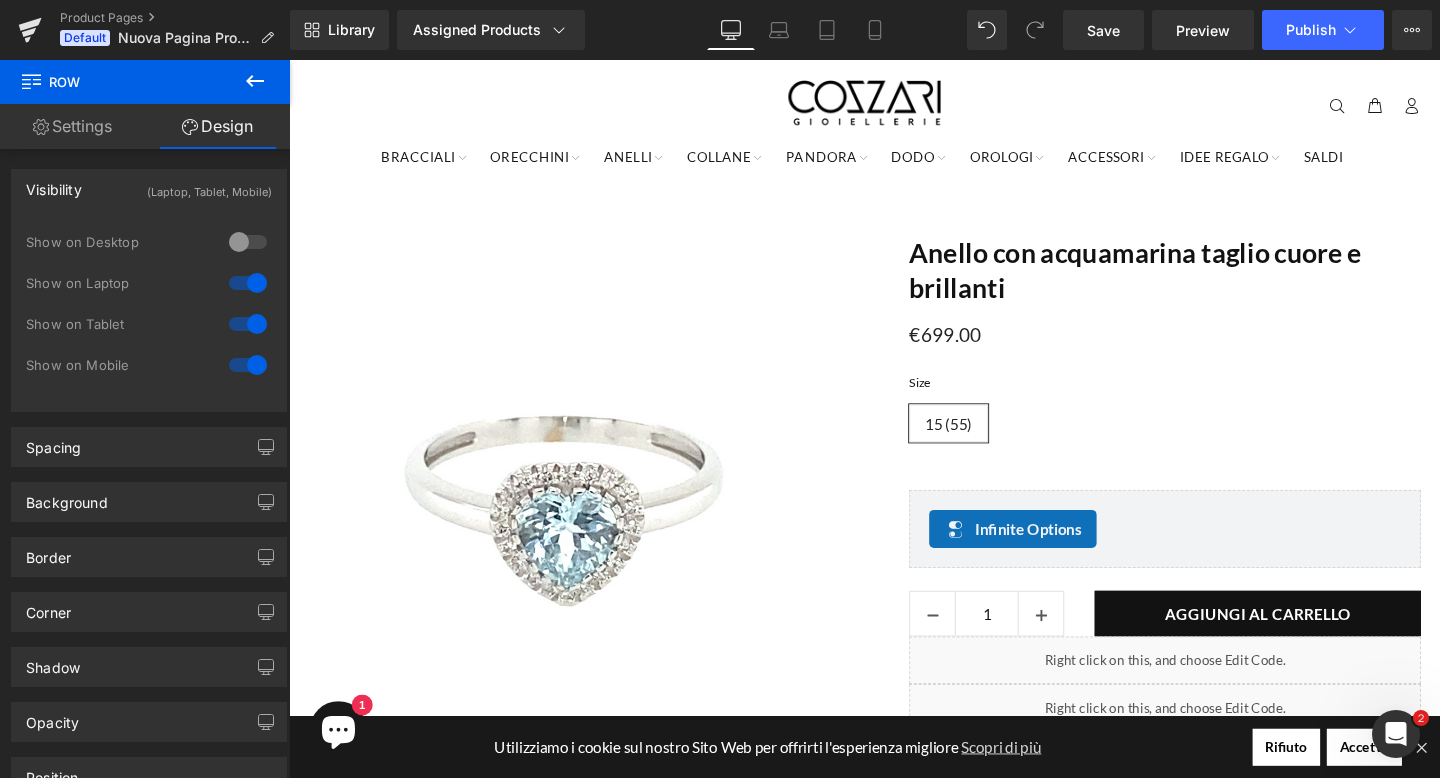 click at bounding box center (248, 283) 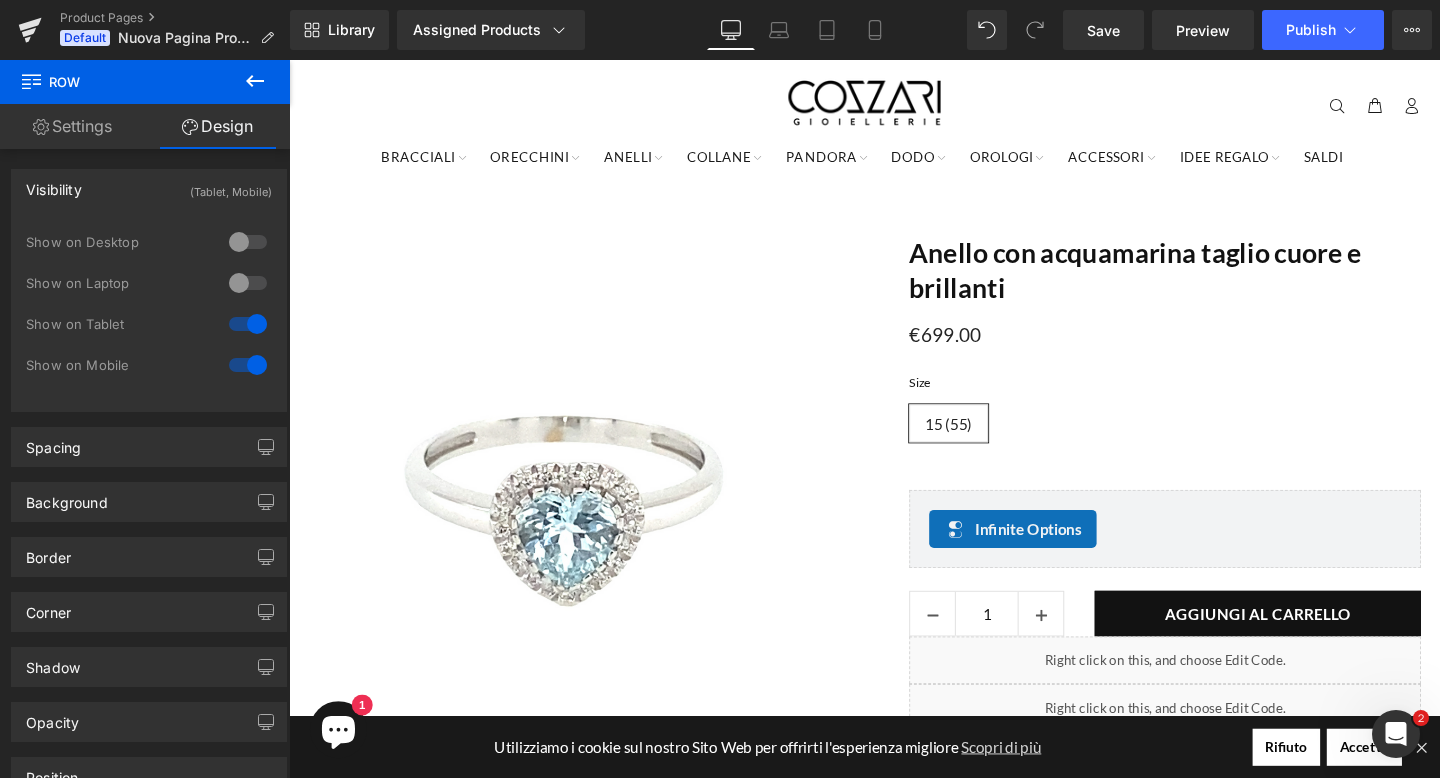 click at bounding box center [248, 324] 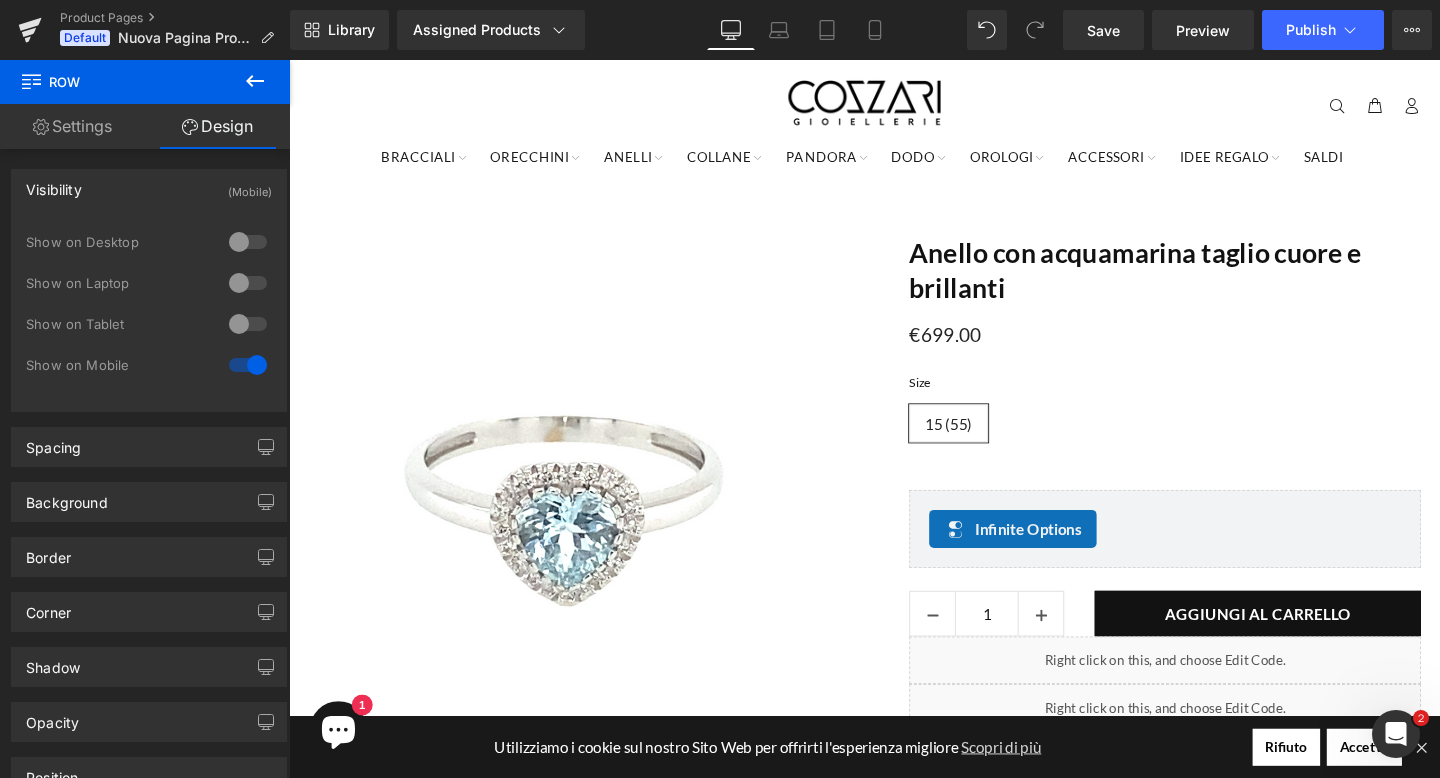 click at bounding box center [248, 365] 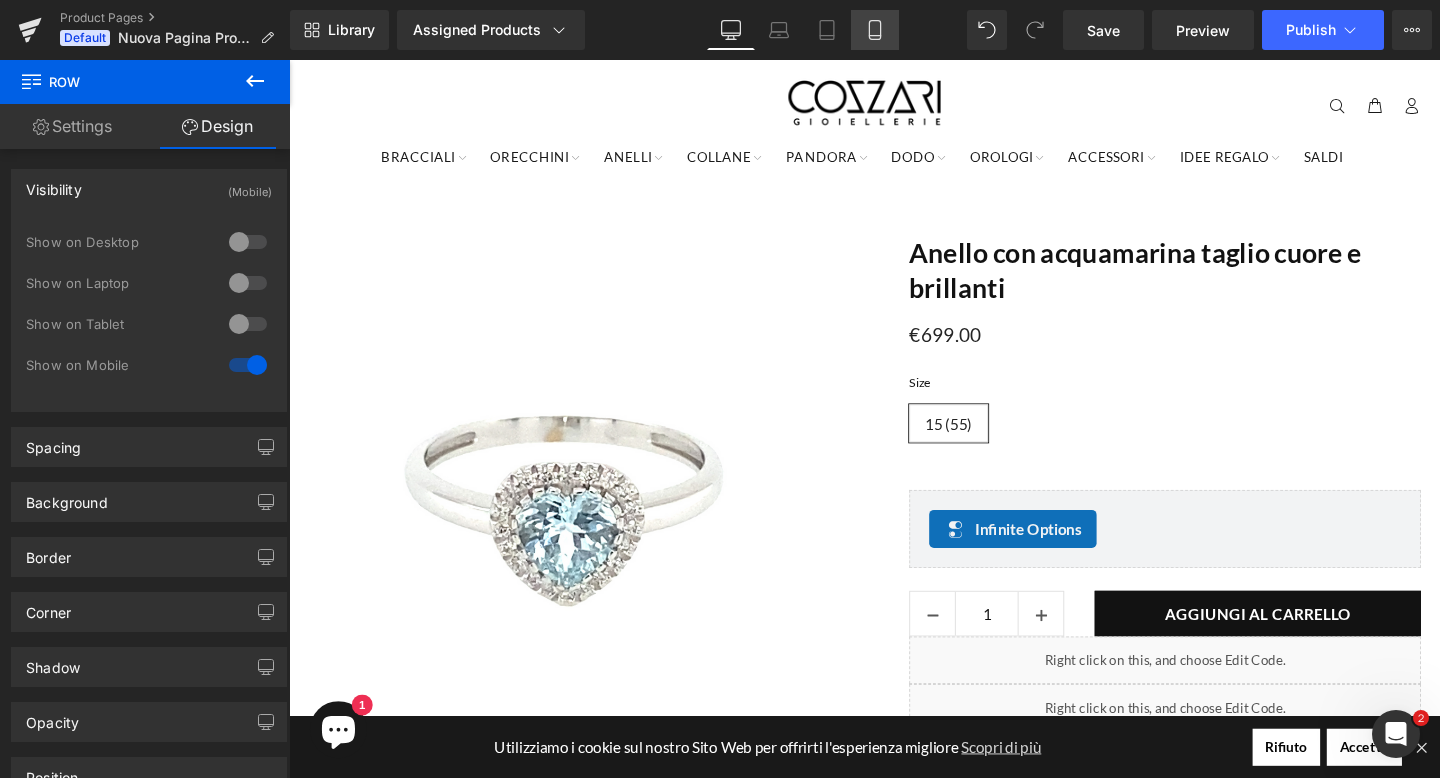 click 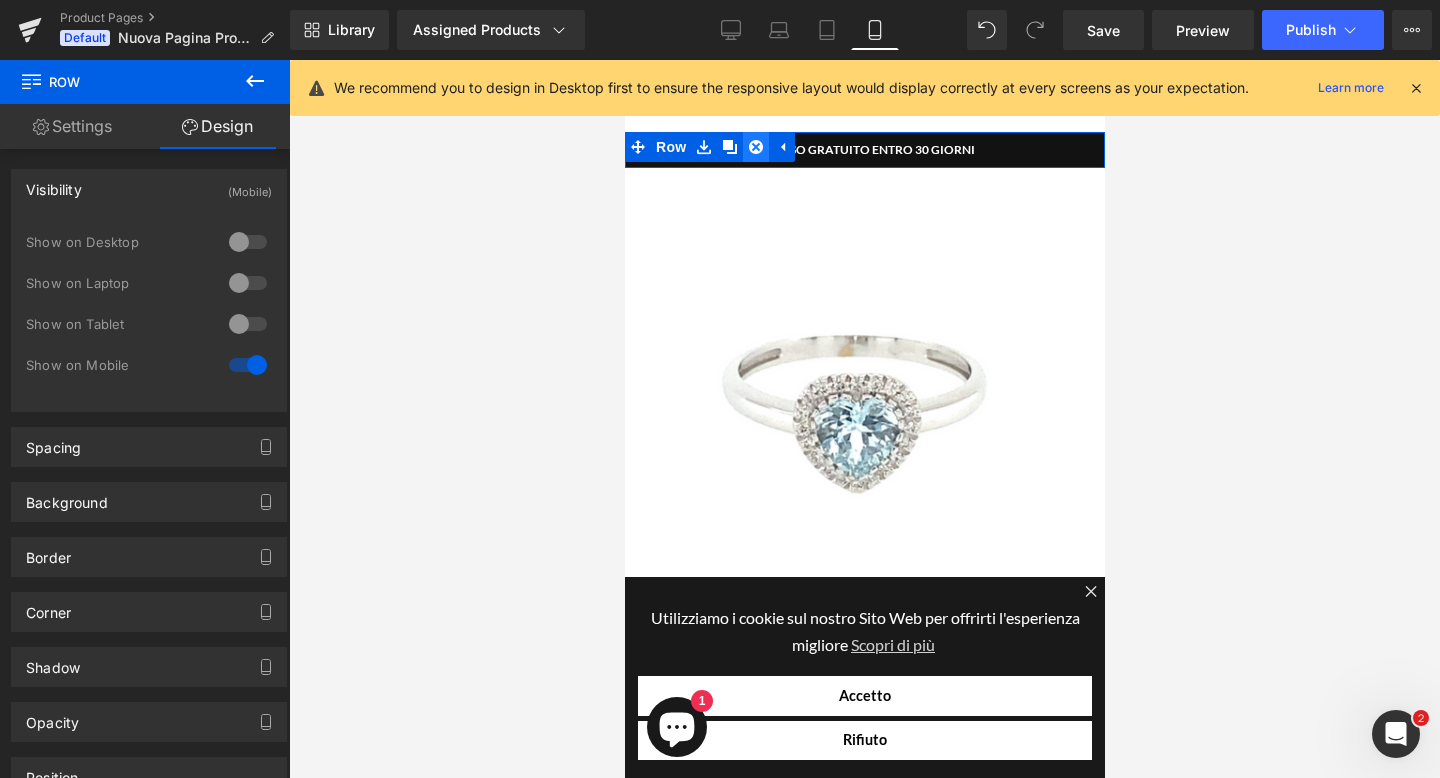 click 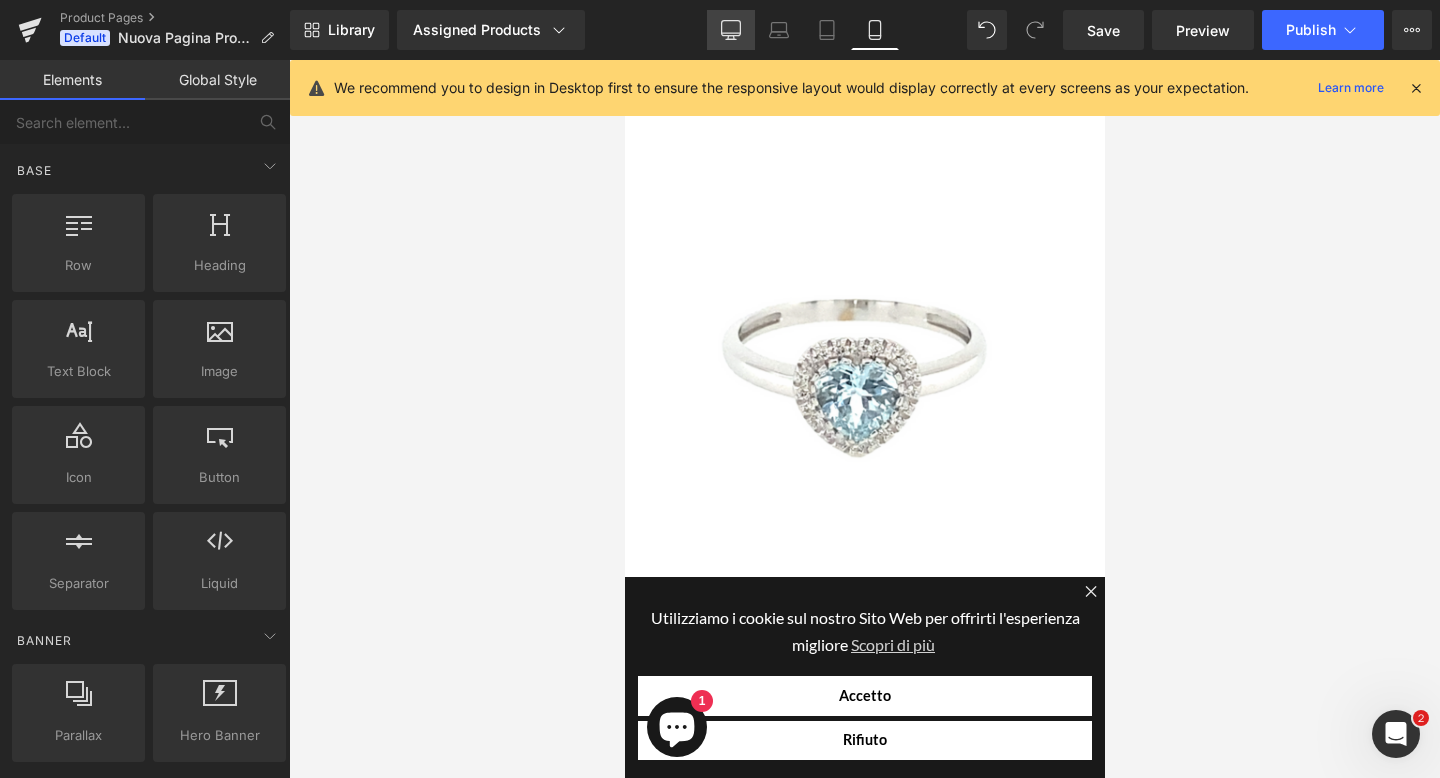 click 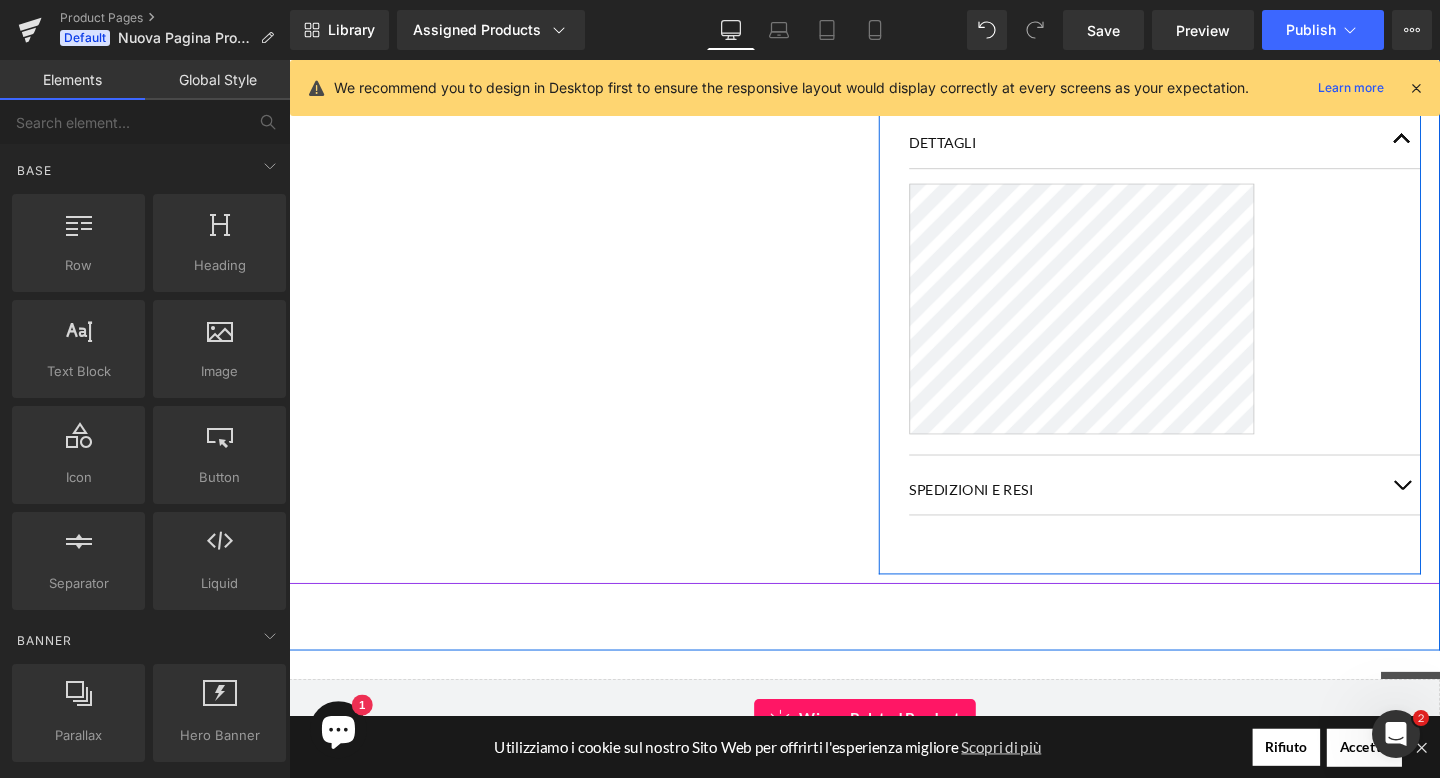 scroll, scrollTop: 954, scrollLeft: 0, axis: vertical 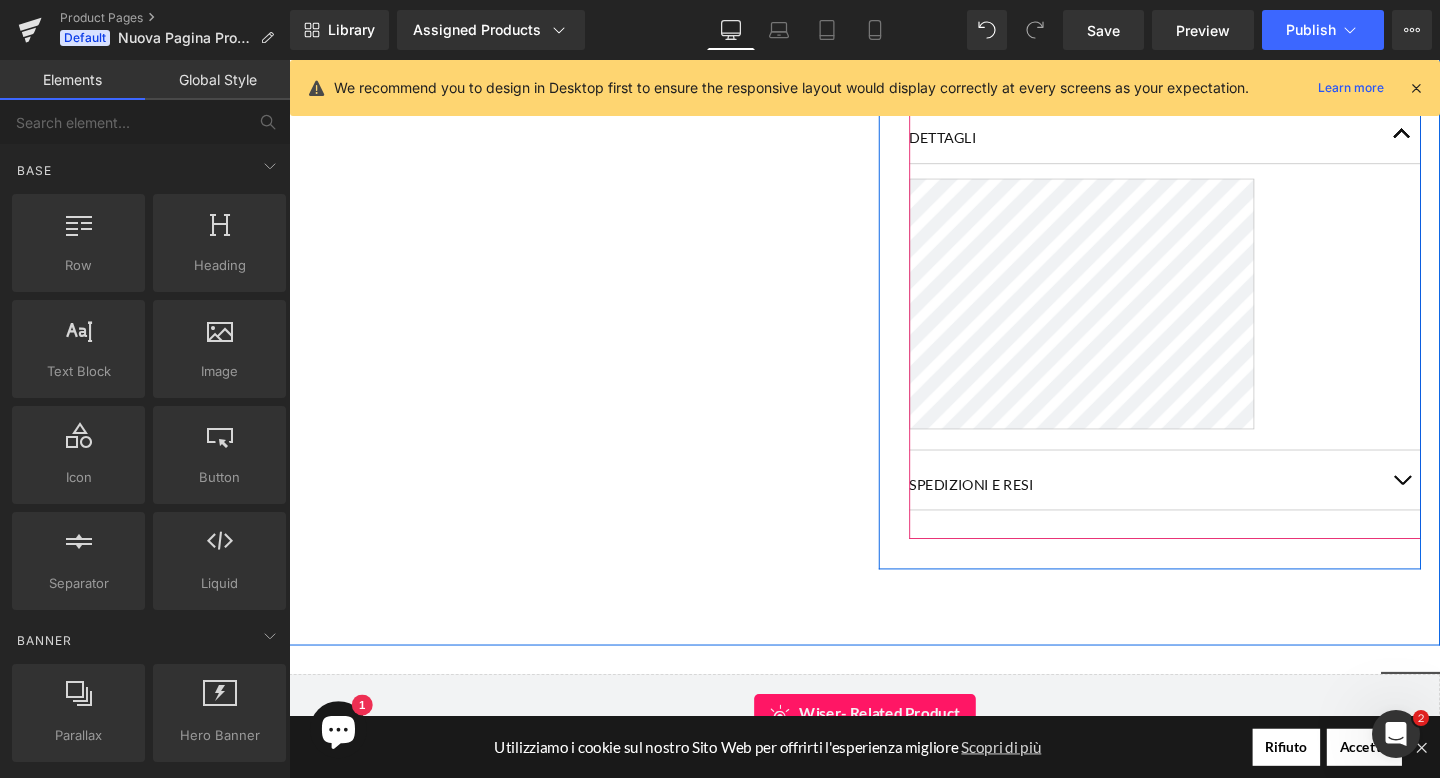 click on "SPEDIZIONI E RESI Heading" at bounding box center [1190, 501] 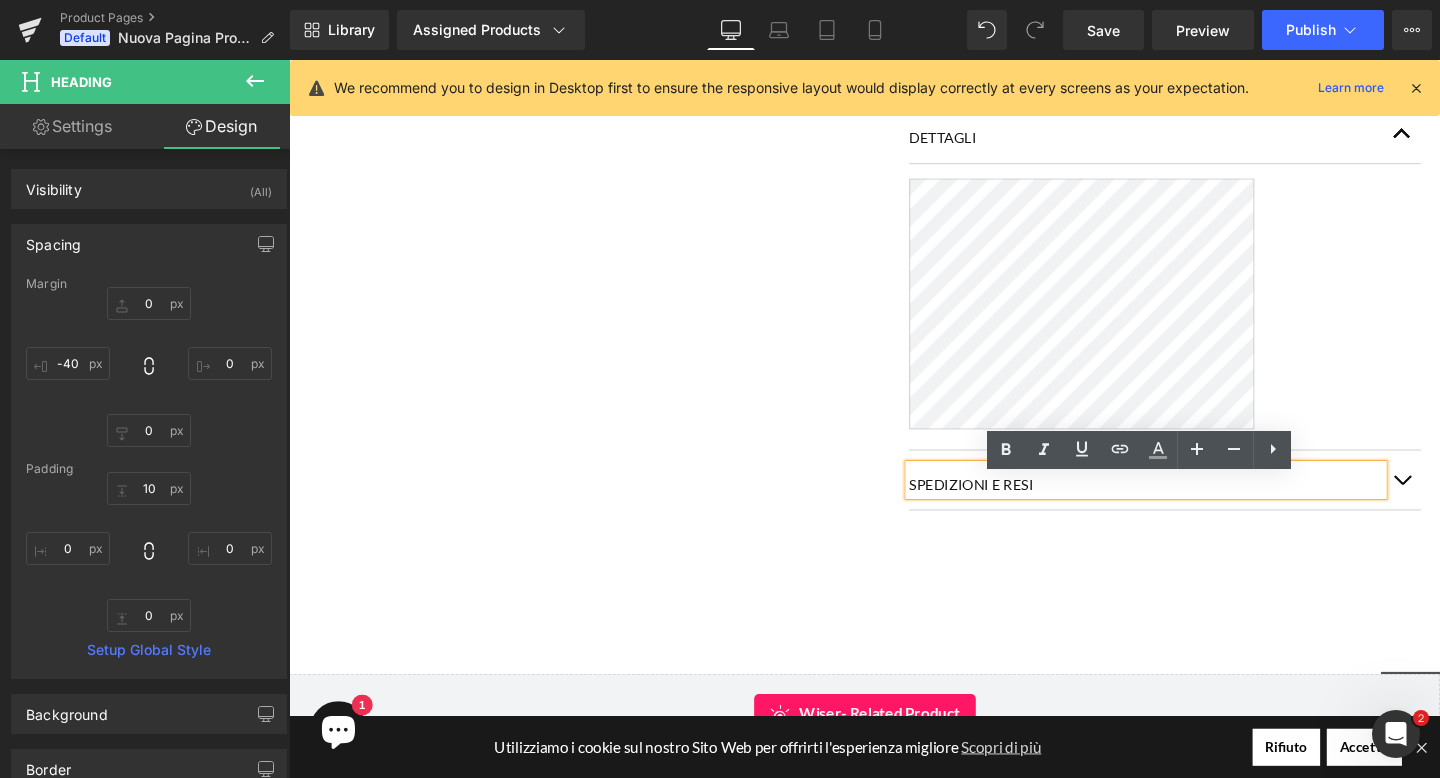 click on "Sale Off
(P) Image
‹ ›
(P) Image List
Anello con acquamarina taglio cuore e brillanti
(P) Title
€699.00
€0
Sale" at bounding box center (894, -87) 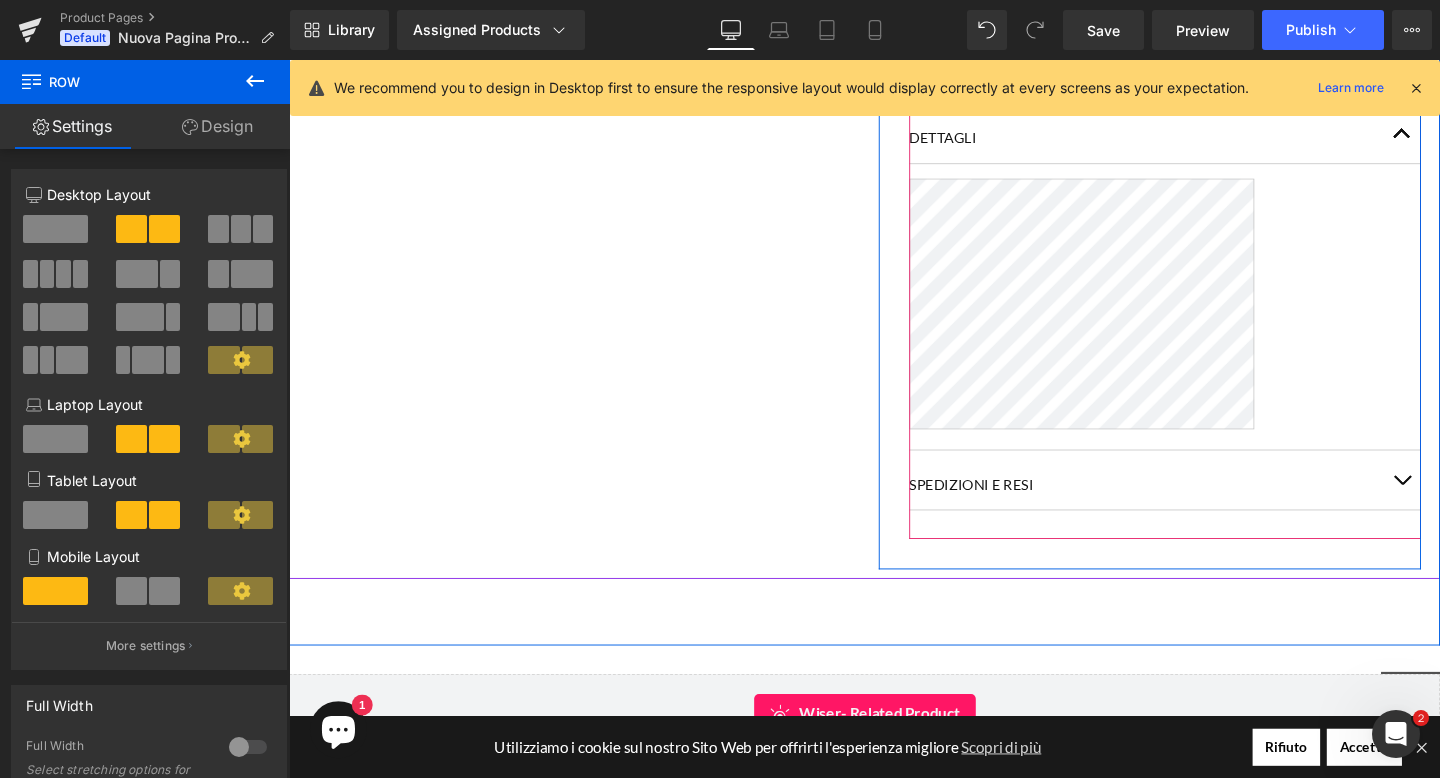 click at bounding box center (1459, 501) 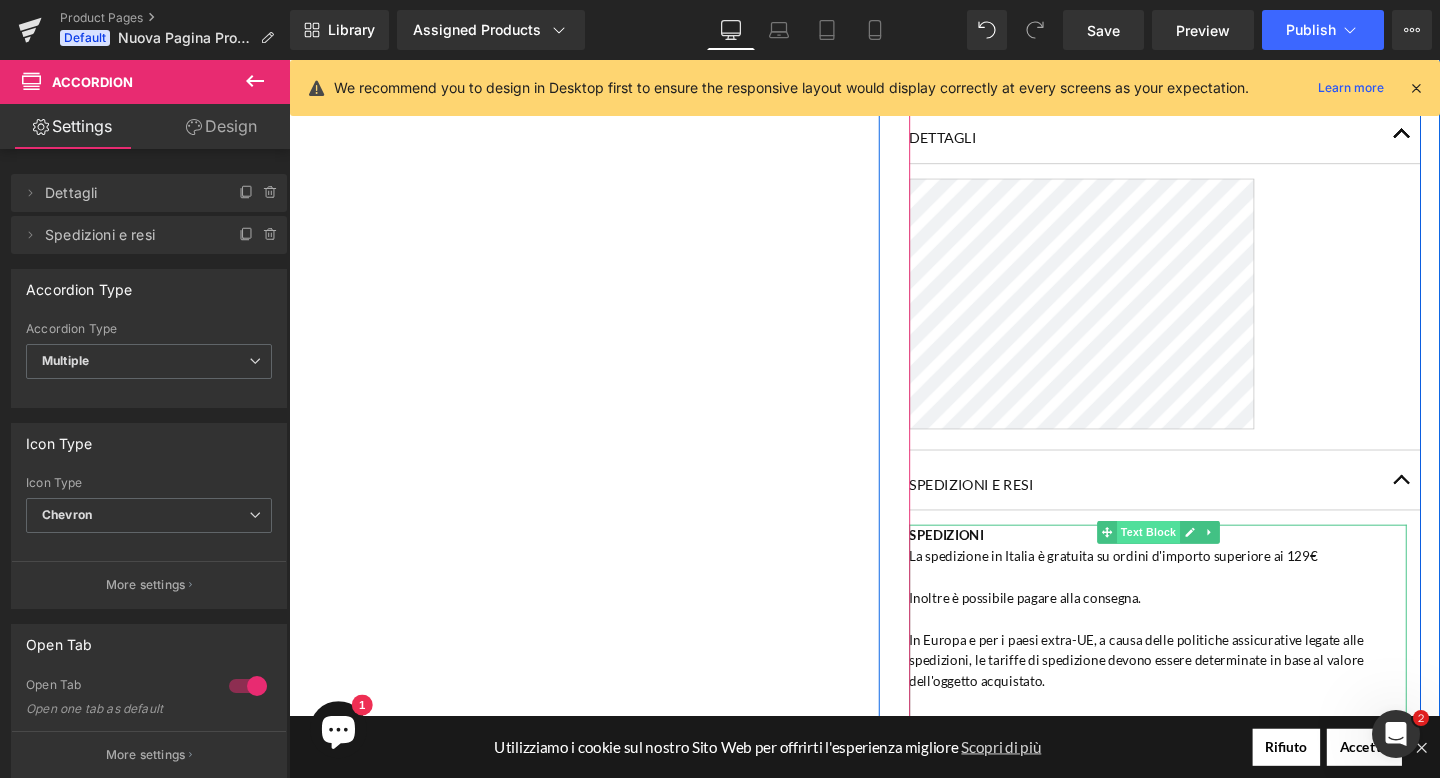 click on "Text Block" at bounding box center (1192, 556) 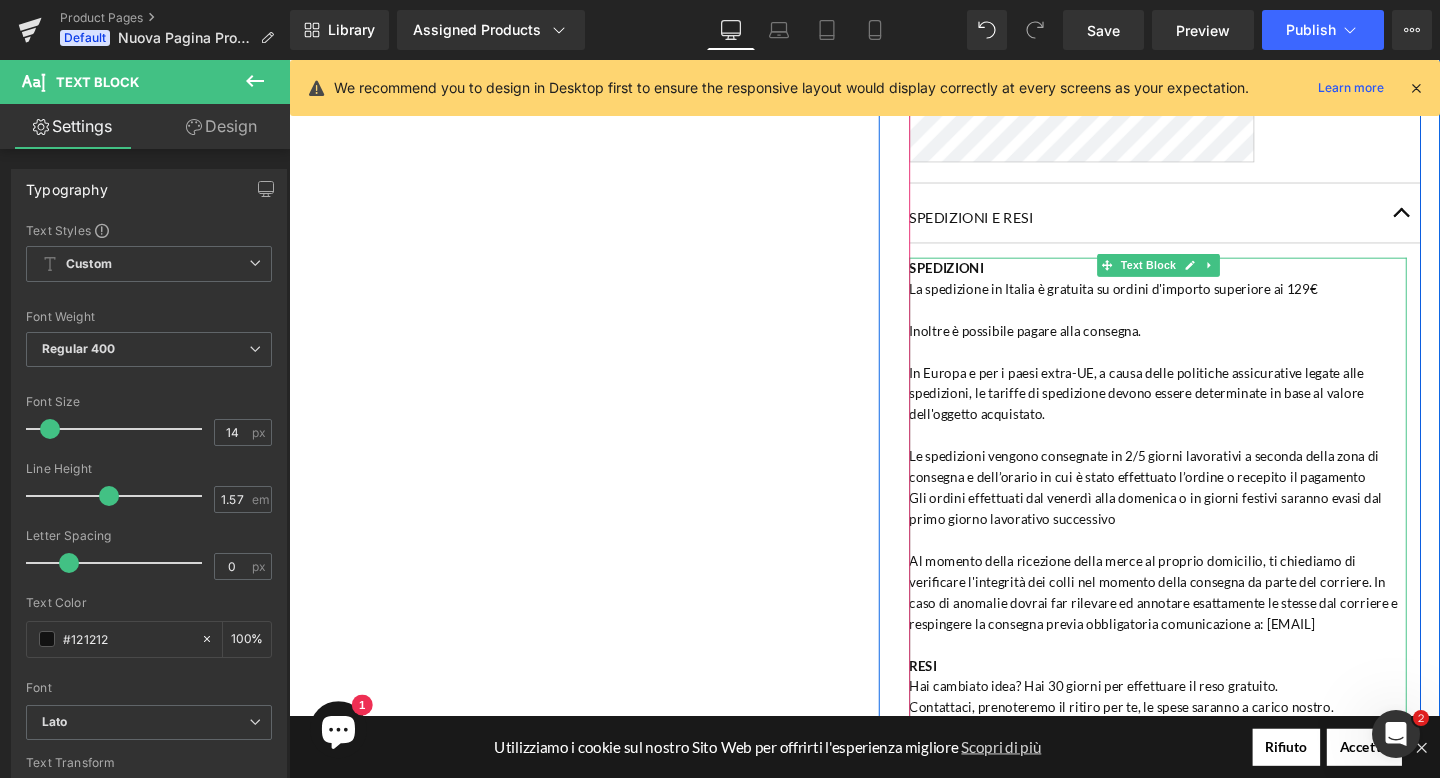 scroll, scrollTop: 1274, scrollLeft: 0, axis: vertical 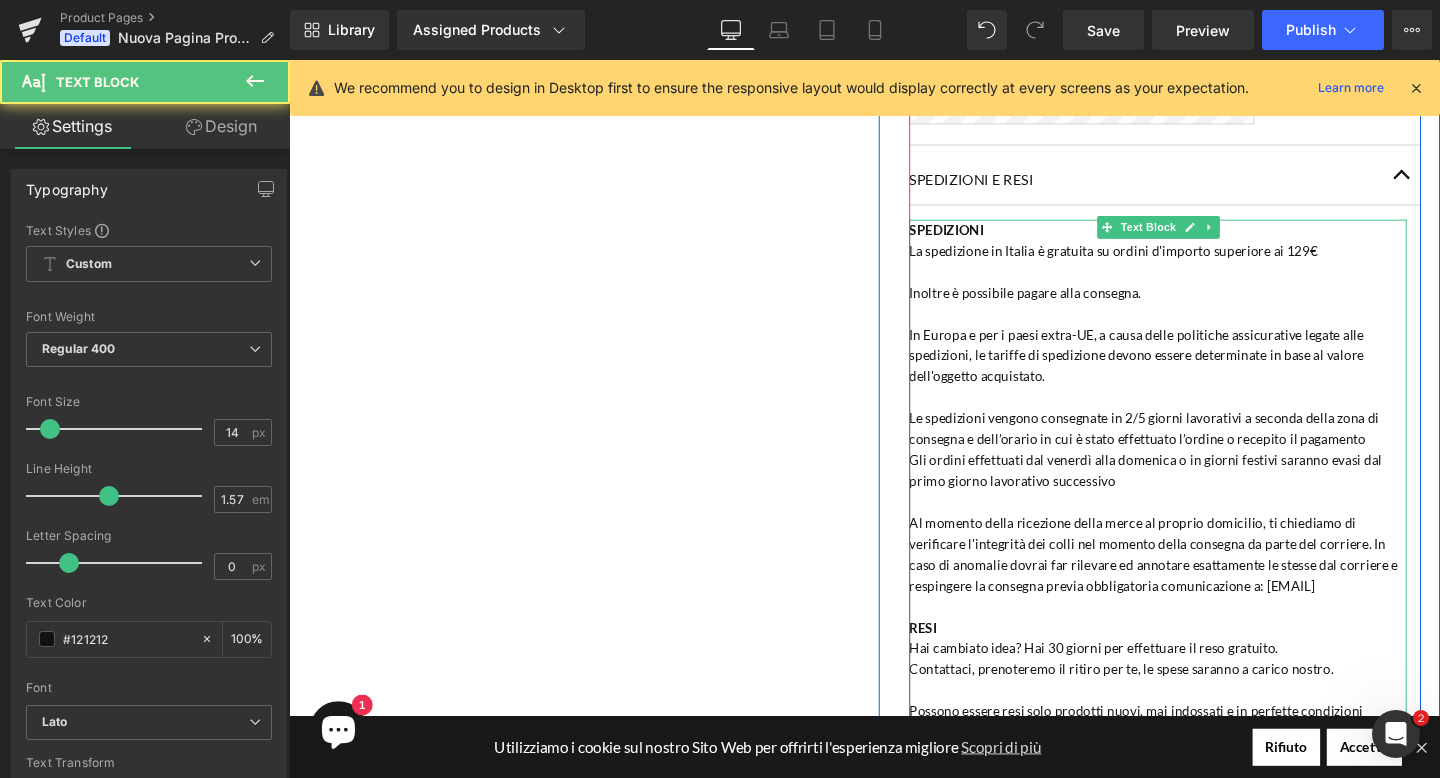 click on "Gli ordini effettuati dal venerdì alla domenica o in giorni festivi saranno evasi dal primo giorno lavorativo successivo" at bounding box center [1202, 492] 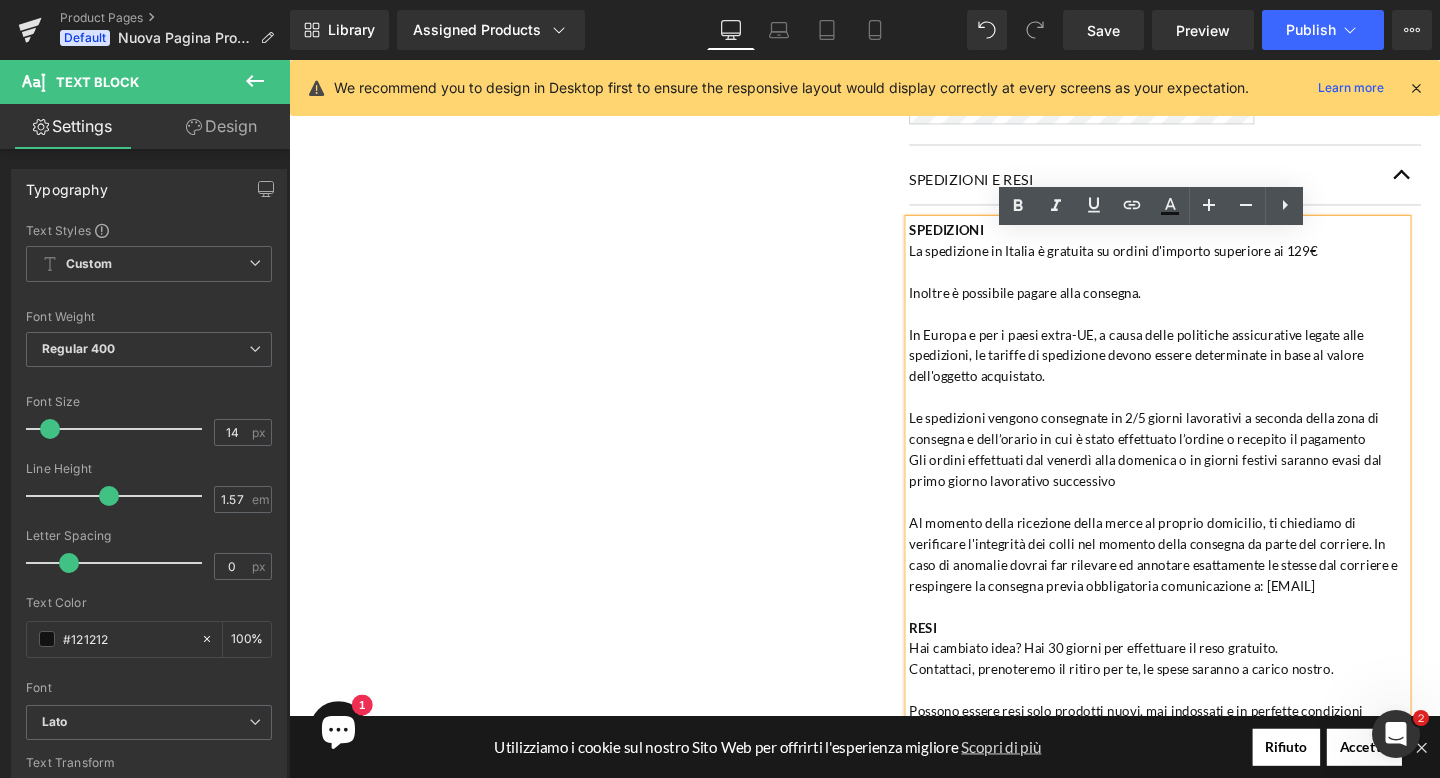 click on "Gli ordini effettuati dal venerdì alla domenica o in giorni festivi saranno evasi dal primo giorno lavorativo successivo" at bounding box center [1202, 492] 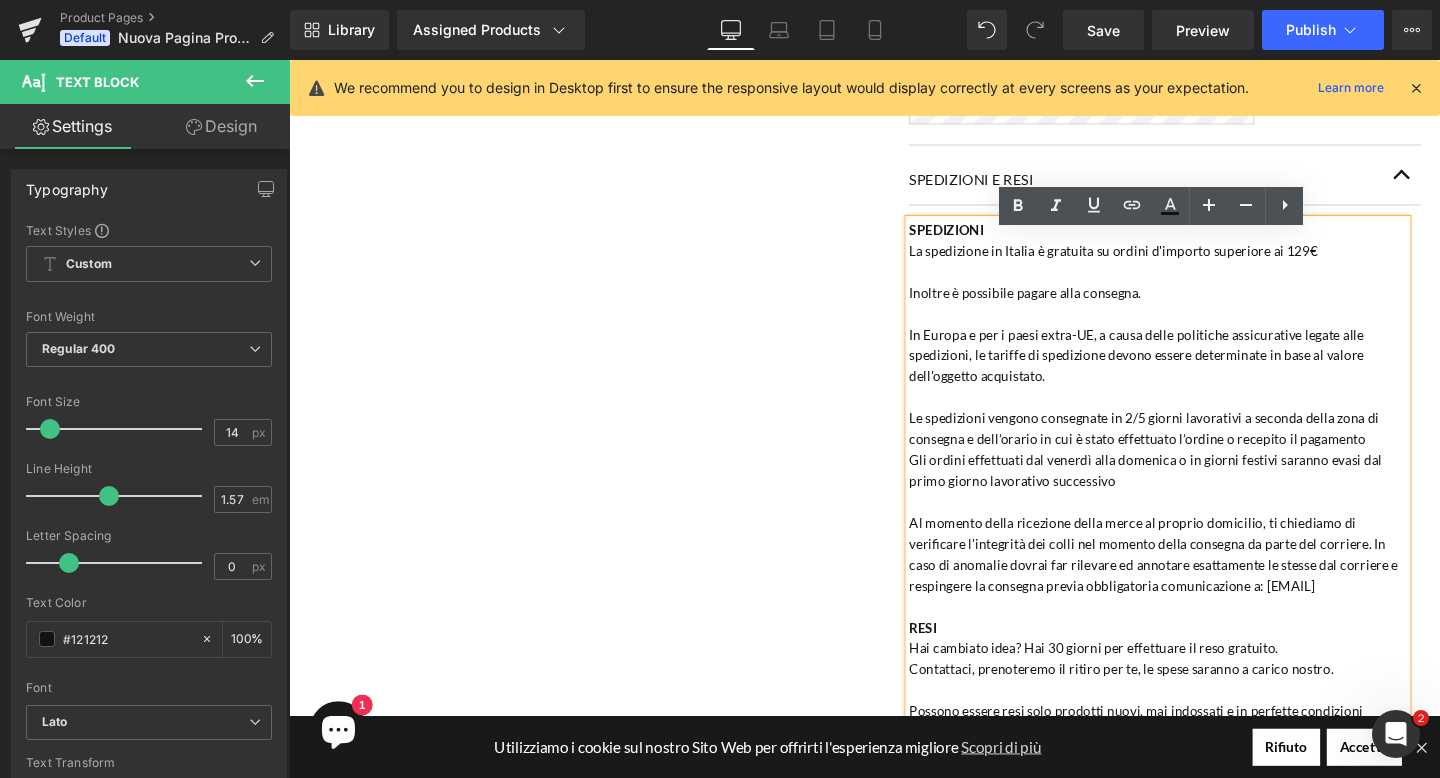 type 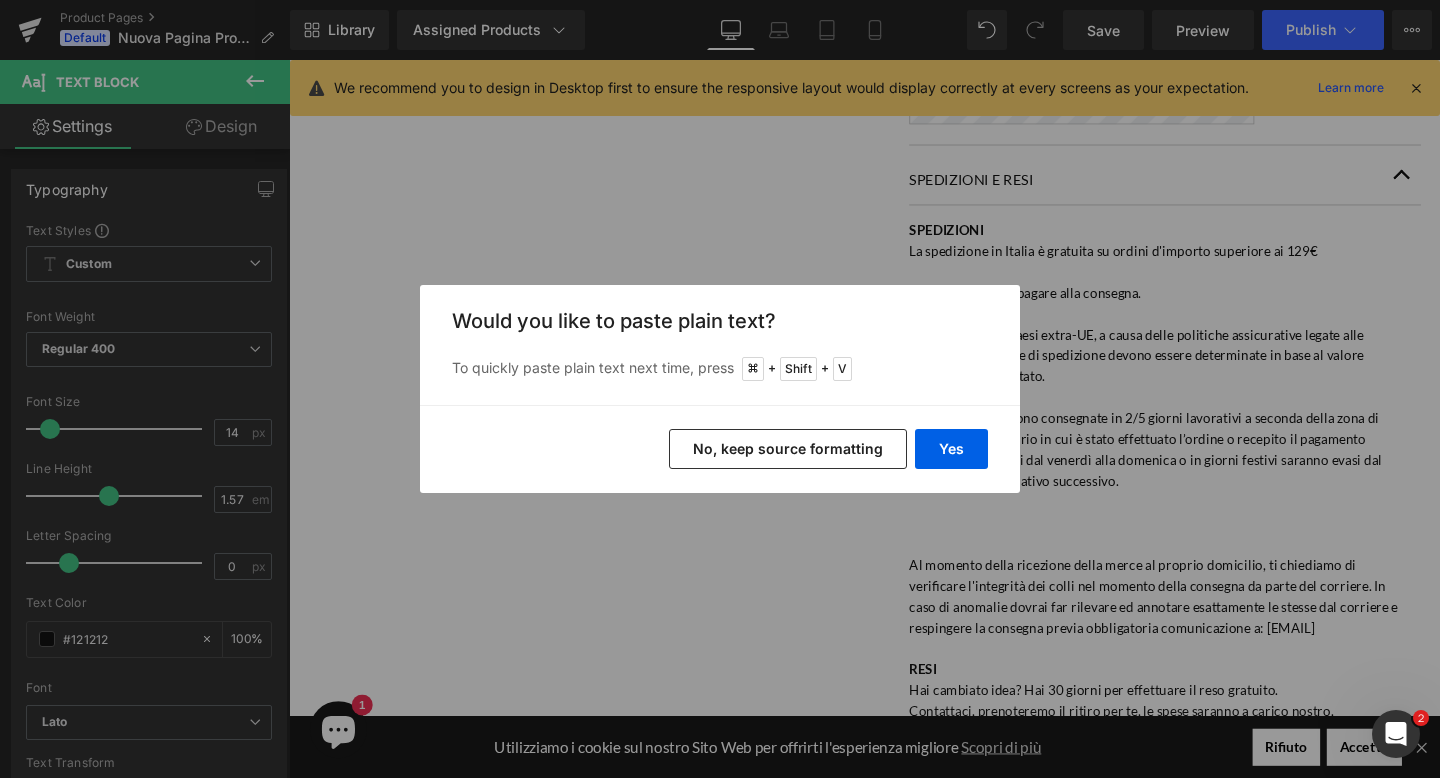 click on "No, keep source formatting" at bounding box center (788, 449) 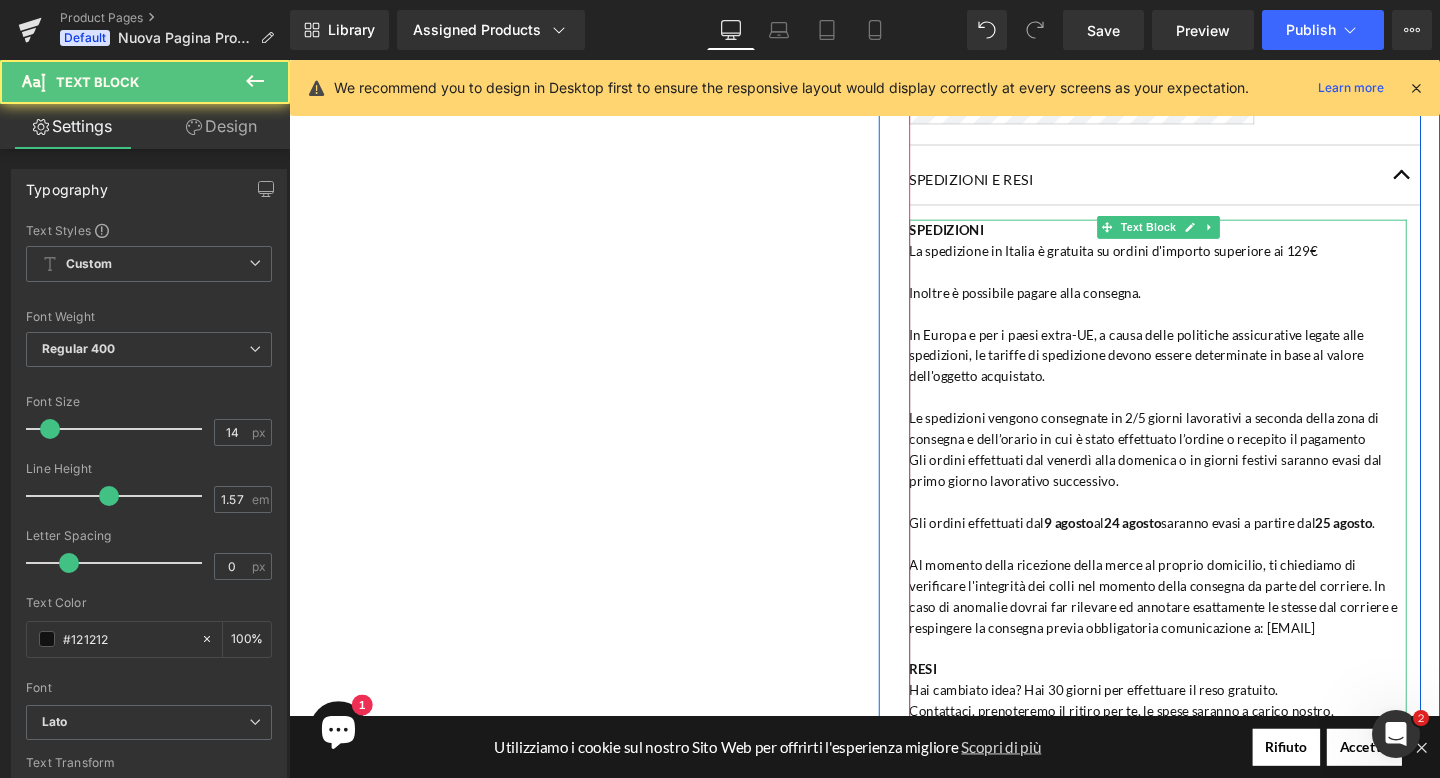 click on "24 agosto" at bounding box center (1176, 546) 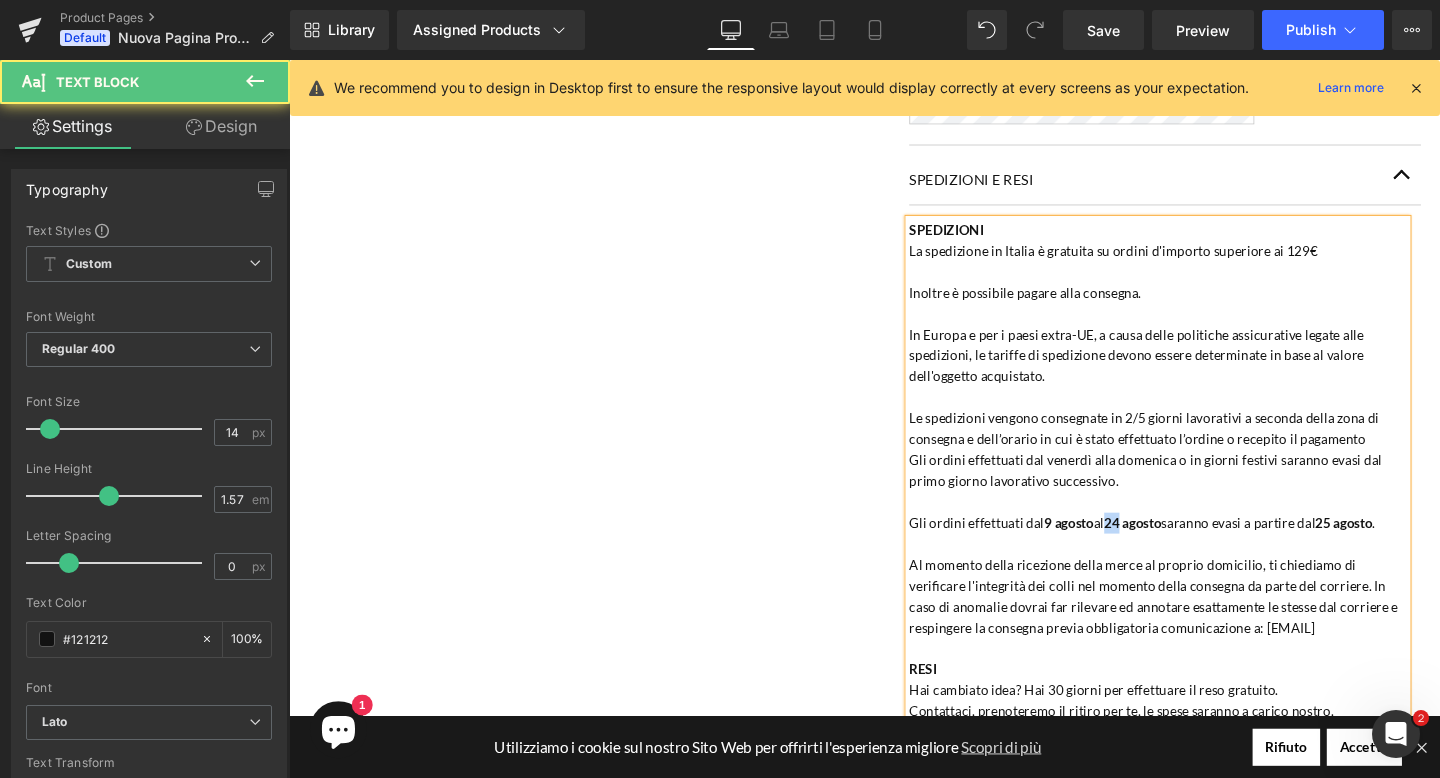 click on "24 agosto" at bounding box center [1176, 546] 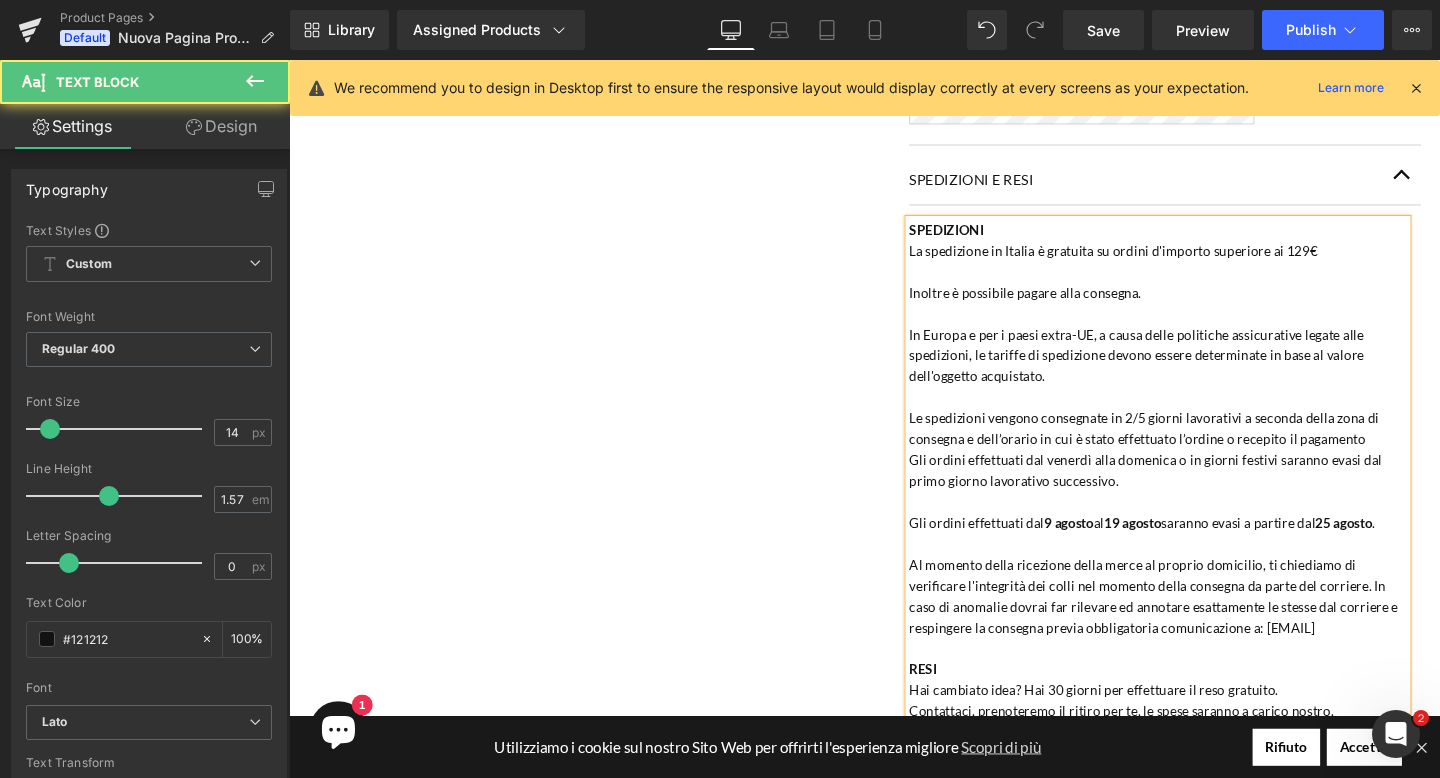 click on "25 agosto" at bounding box center (1398, 546) 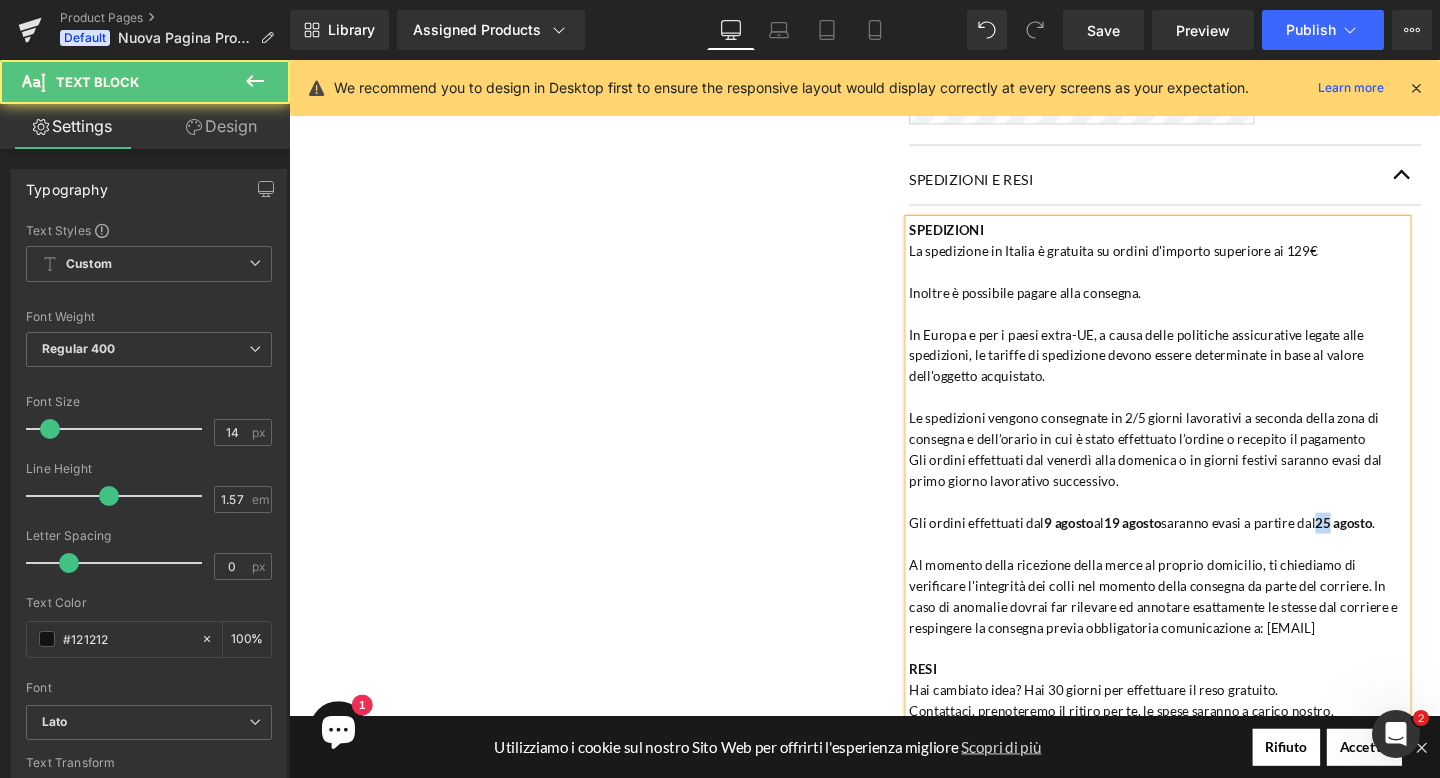 click on "25 agosto" at bounding box center [1398, 546] 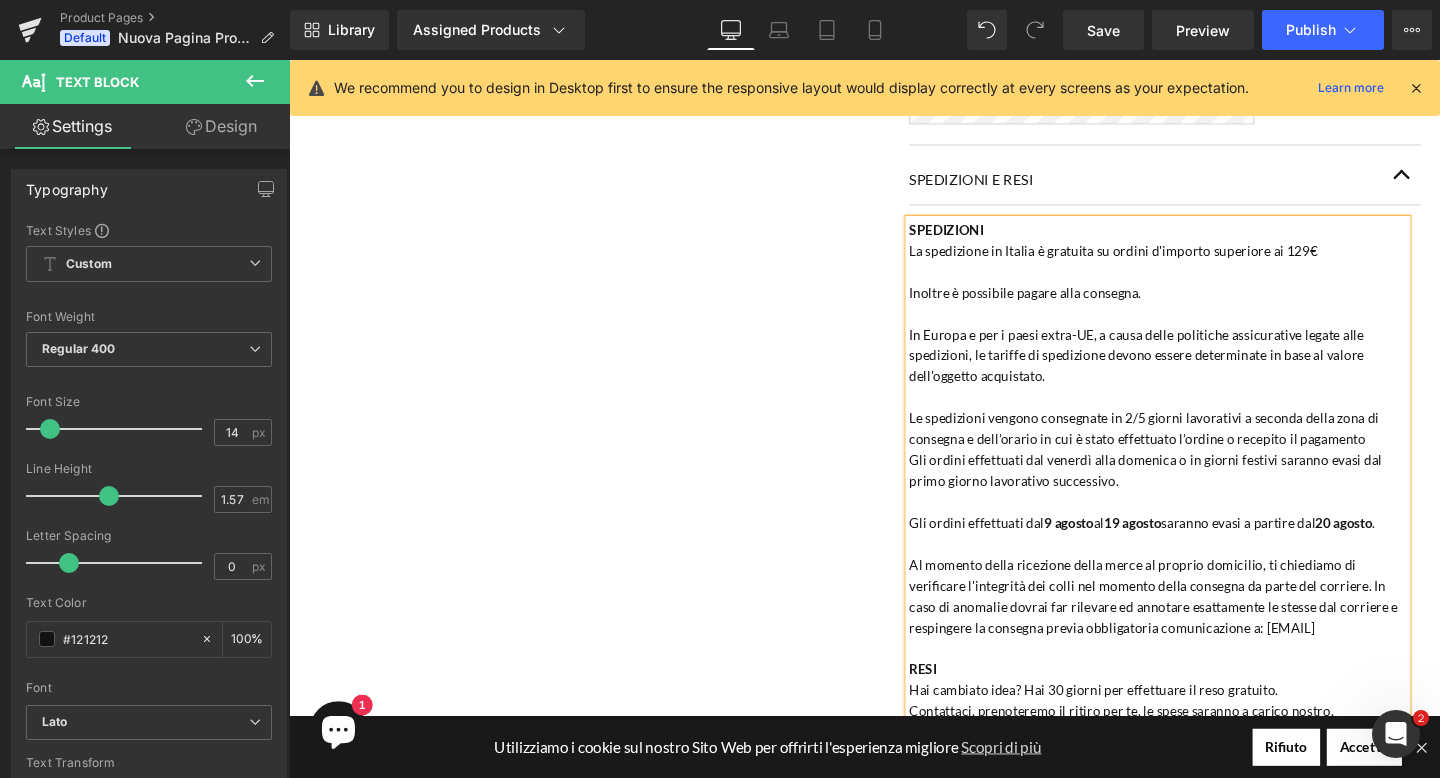 click on "Gli ordini effettuati dal 9 agosto al 19 agosto saranno evasi a partire dal 20 agosto ." at bounding box center [1202, 547] 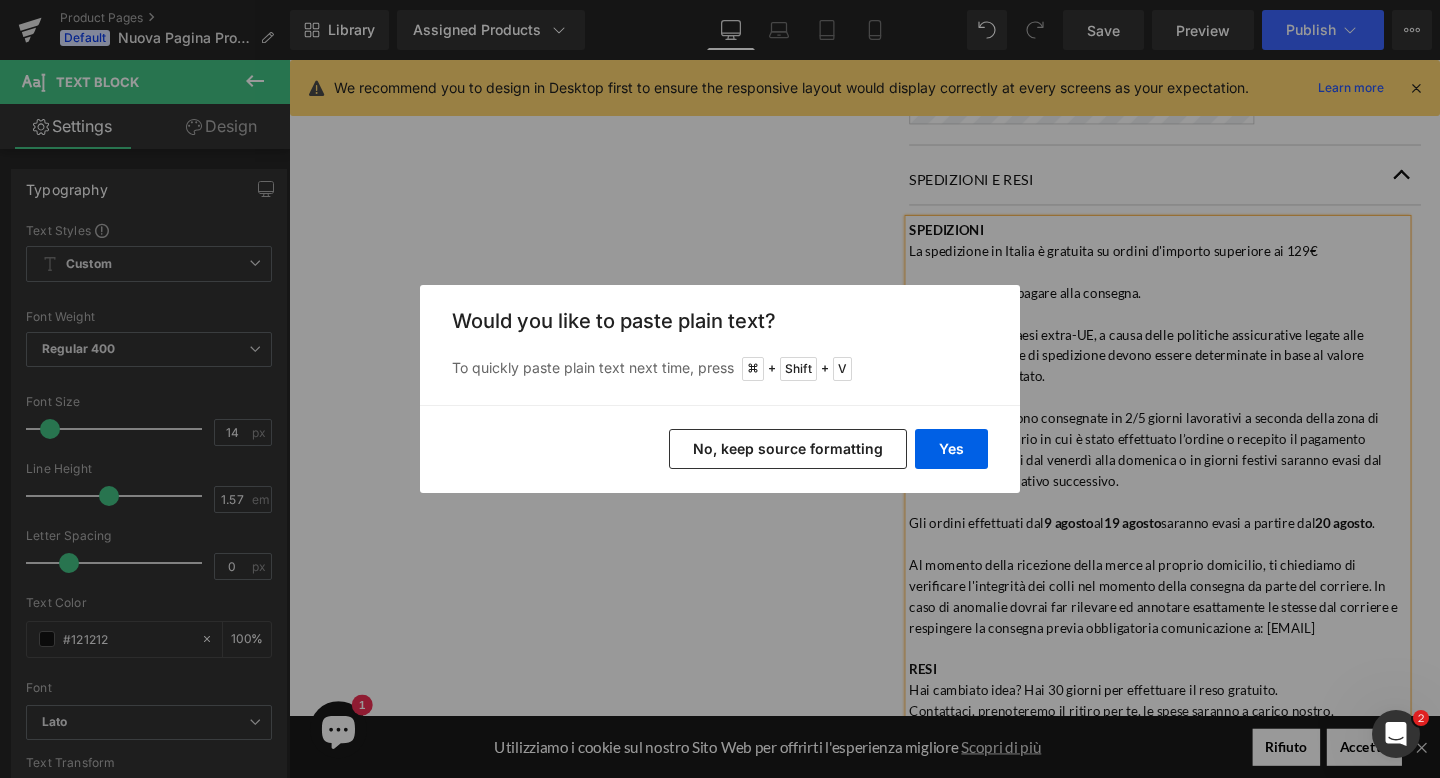 click on "No, keep source formatting" at bounding box center [788, 449] 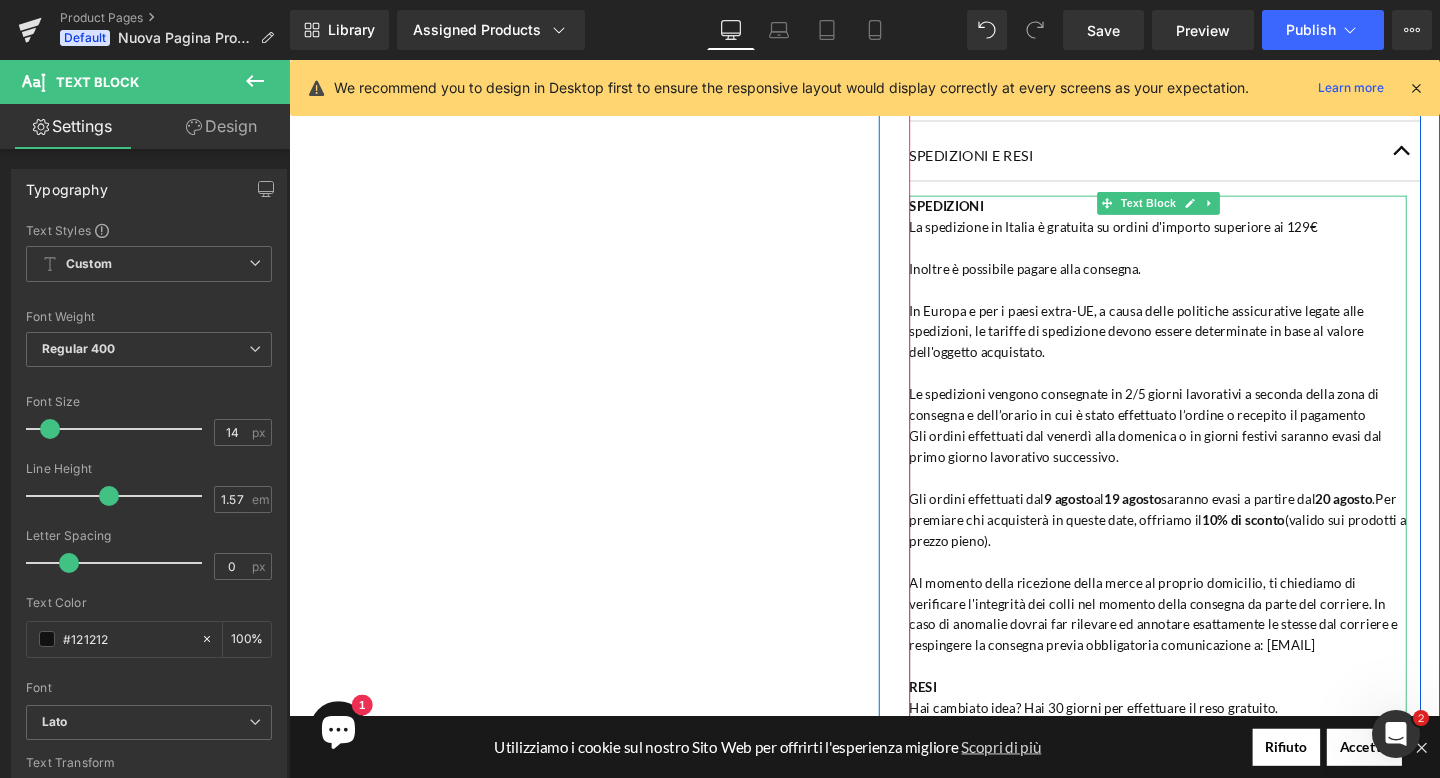 scroll, scrollTop: 1301, scrollLeft: 0, axis: vertical 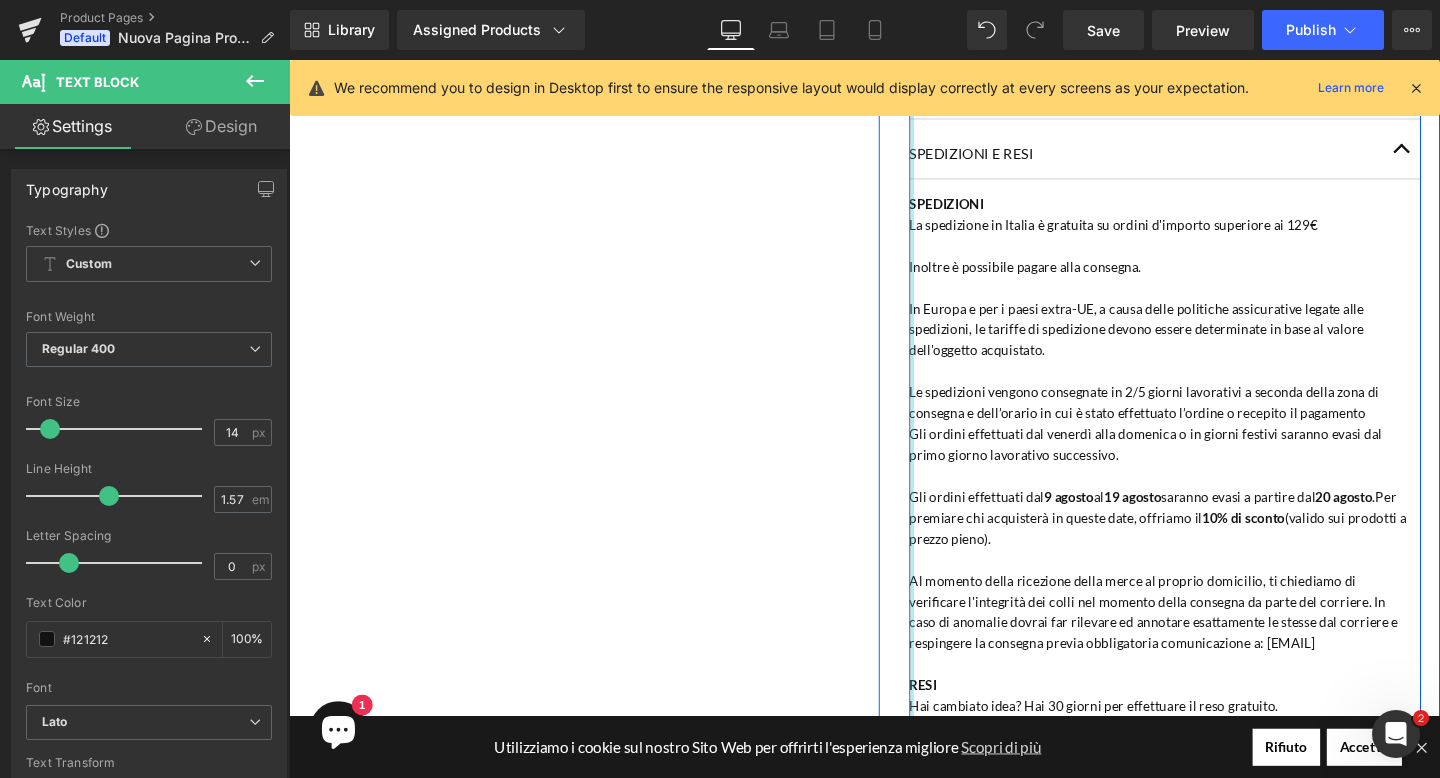 drag, startPoint x: 1143, startPoint y: 580, endPoint x: 941, endPoint y: 539, distance: 206.1189 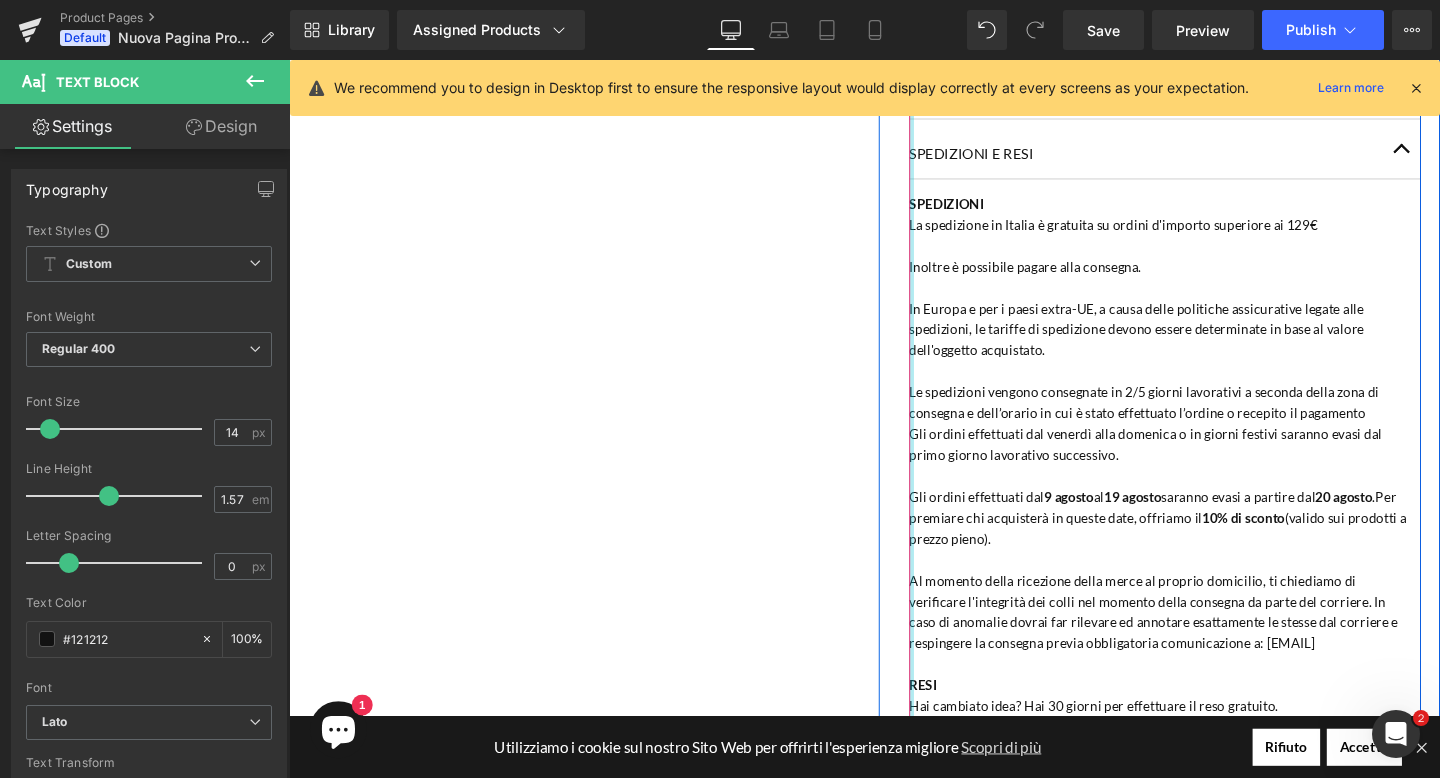 click on "DETTAGLI Heading
(P) Description
SPEDIZIONI E RESI Heading
SPEDIZIONI La spedizione in Italia è gratuita su ordini d'importo superiore ai 129€ 9 agosto ." at bounding box center [1210, 308] 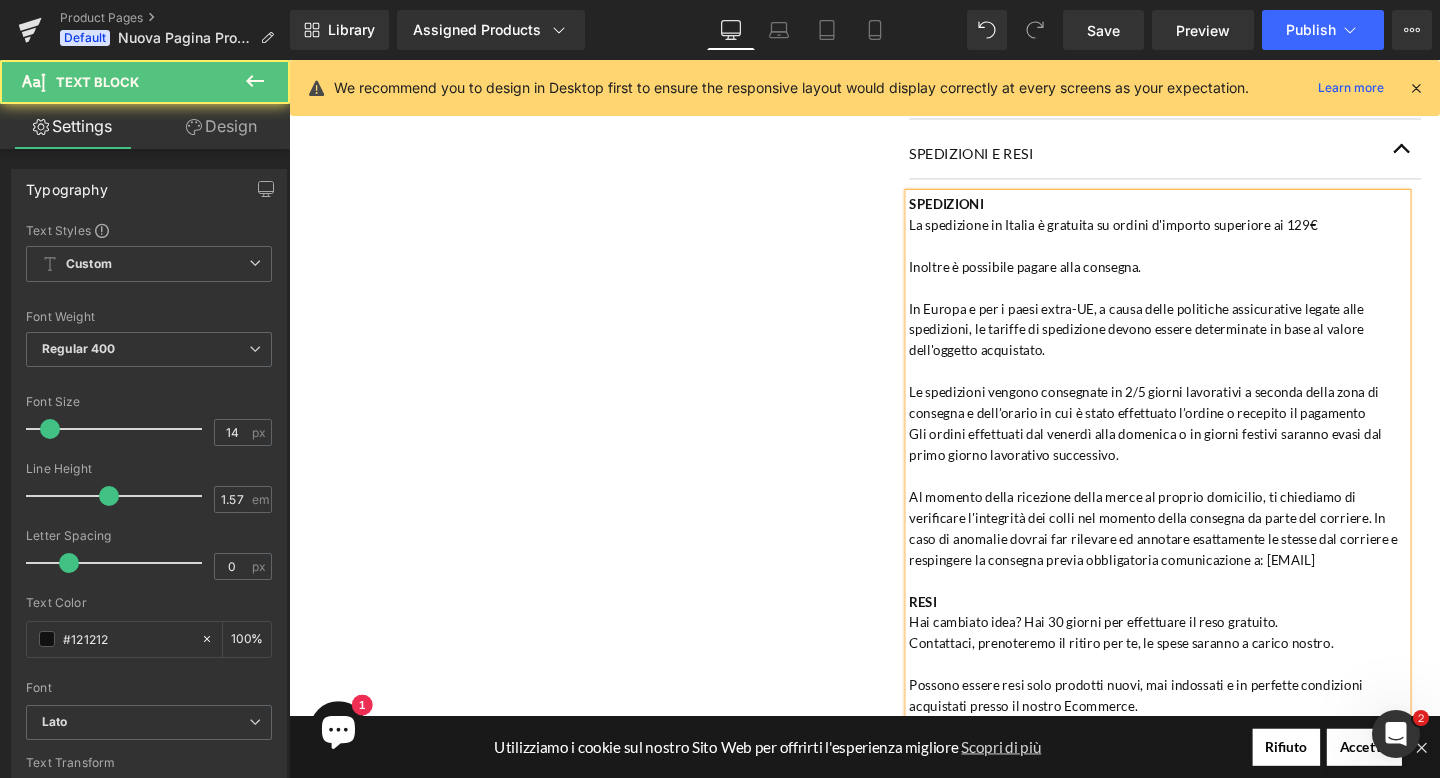 click on "La spedizione in Italia è gratuita su ordini d'importo superiore ai 129€" at bounding box center [1202, 234] 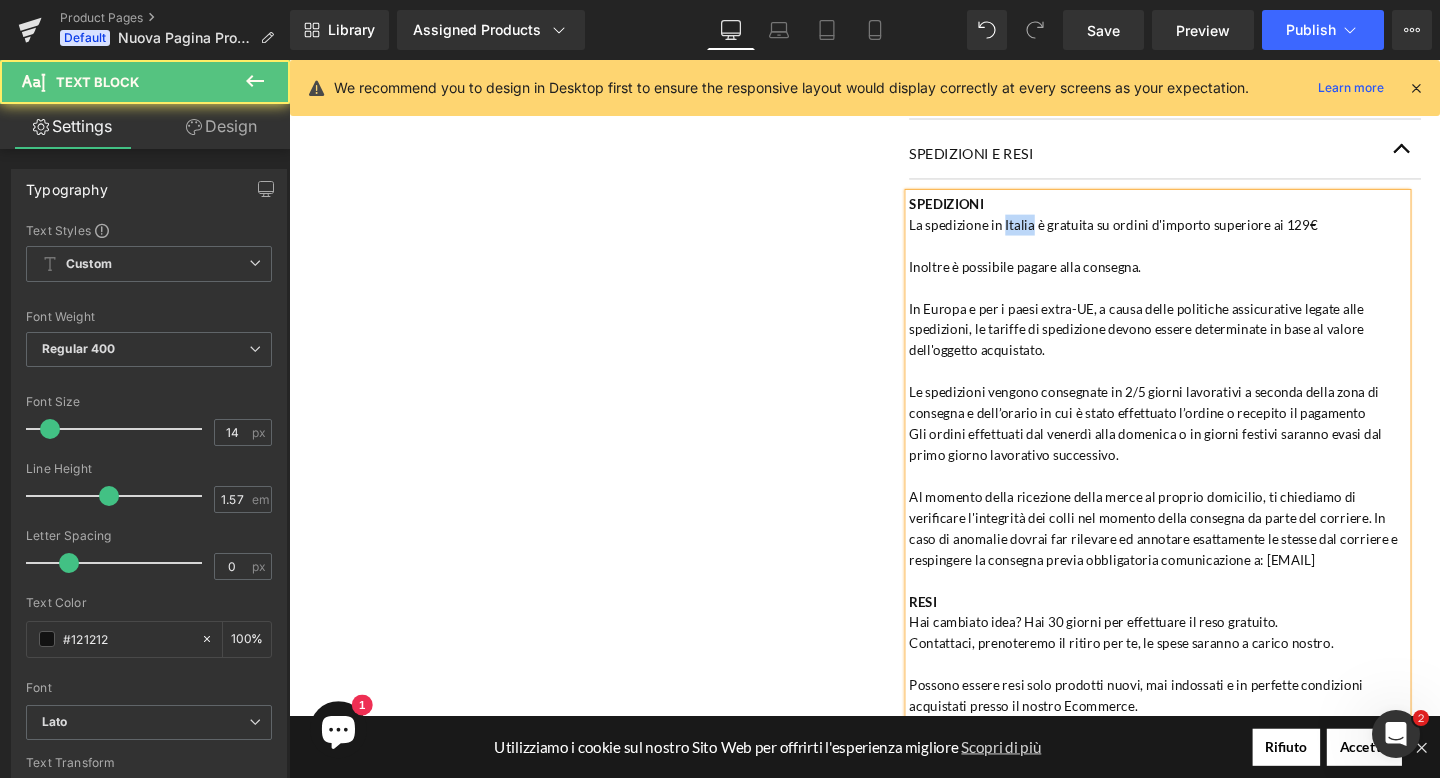 click on "La spedizione in Italia è gratuita su ordini d'importo superiore ai 129€" at bounding box center [1202, 234] 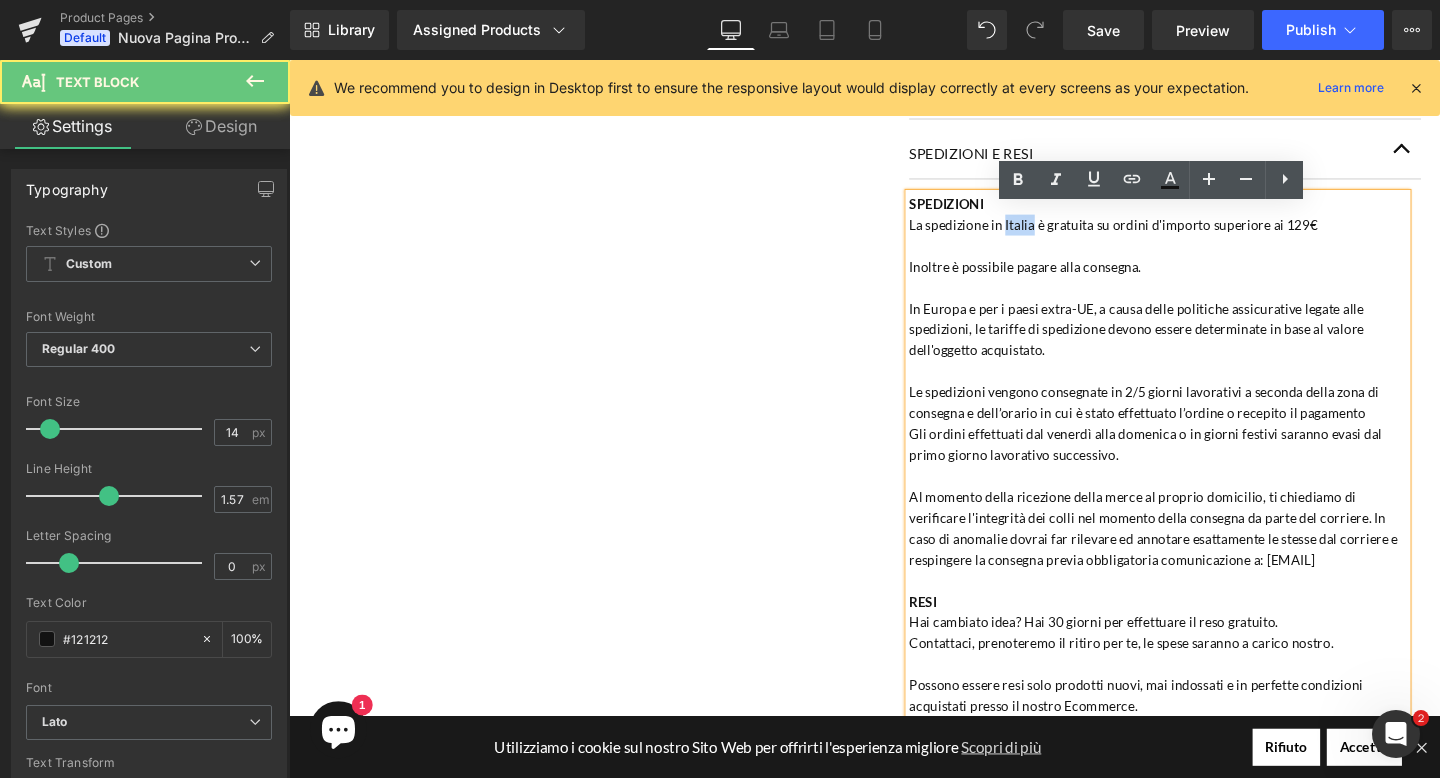 click on "La spedizione in Italia è gratuita su ordini d'importo superiore ai 129€" at bounding box center (1202, 234) 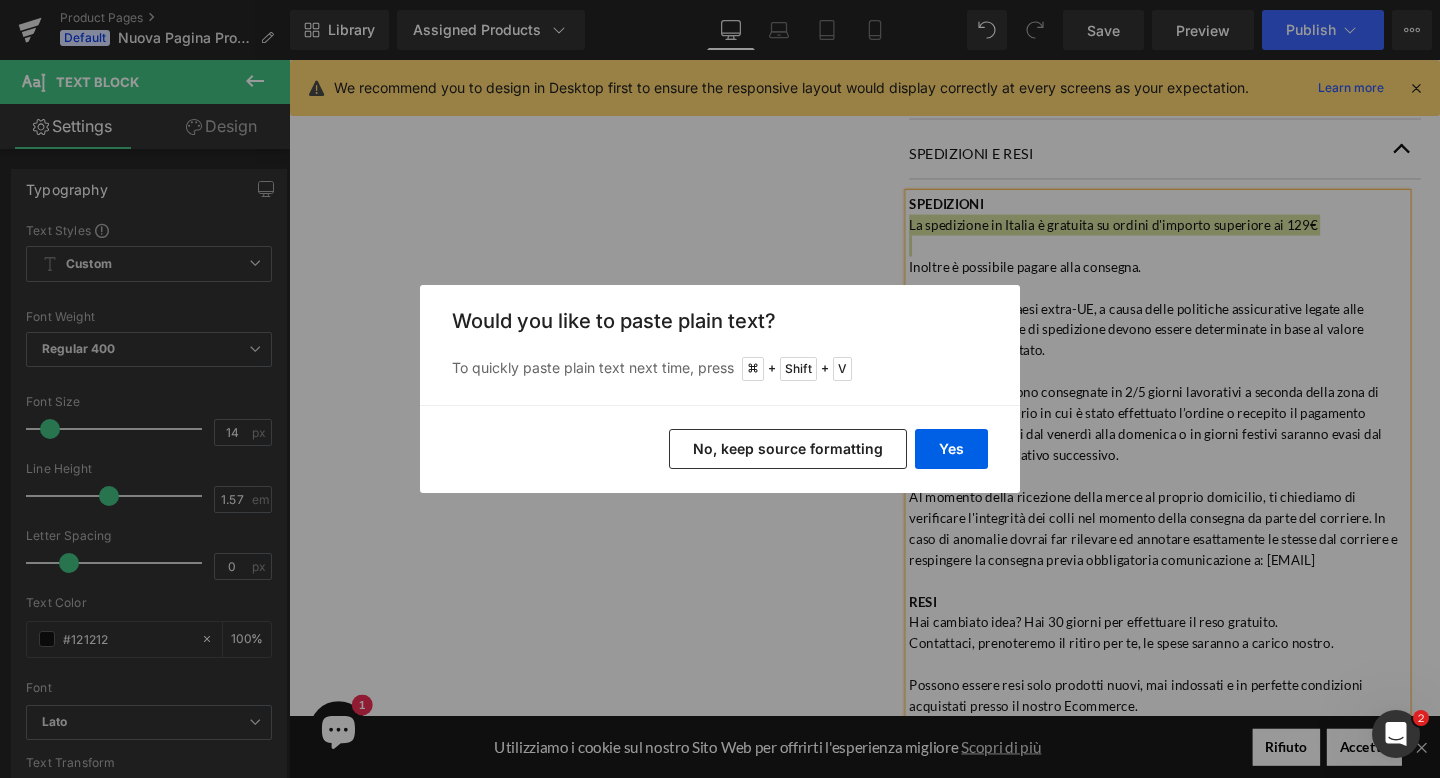 click on "No, keep source formatting" at bounding box center (788, 449) 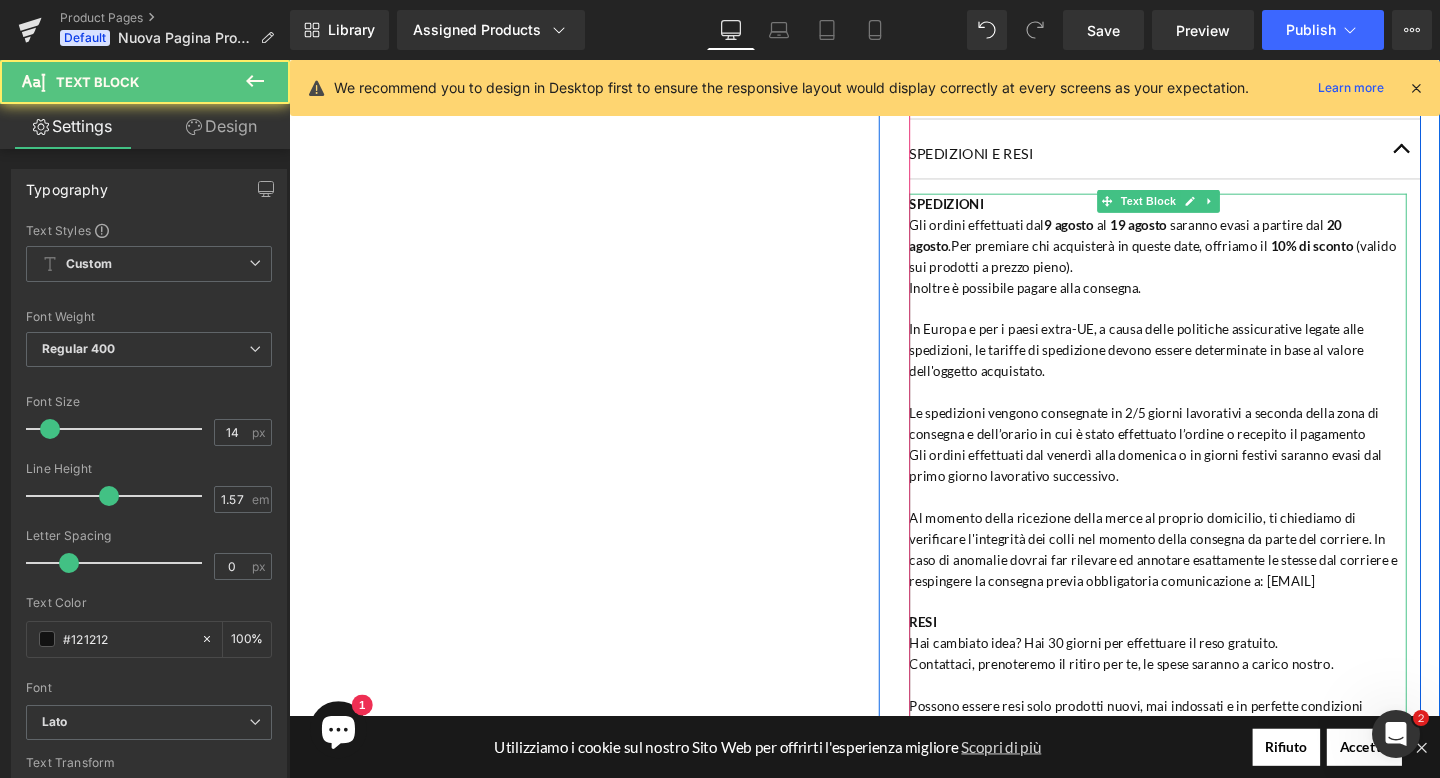 click on "SPEDIZIONI" at bounding box center [1202, 212] 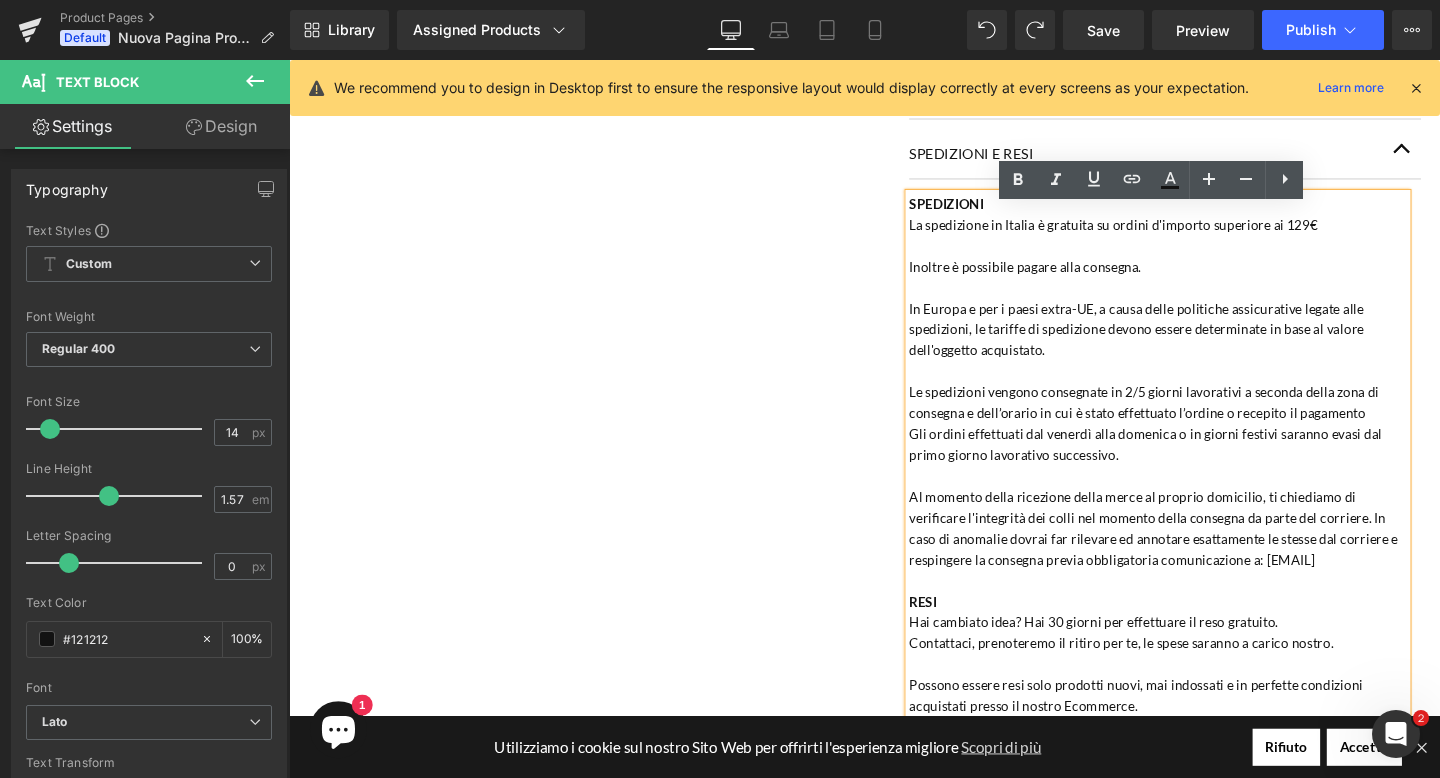 click at bounding box center (1202, 256) 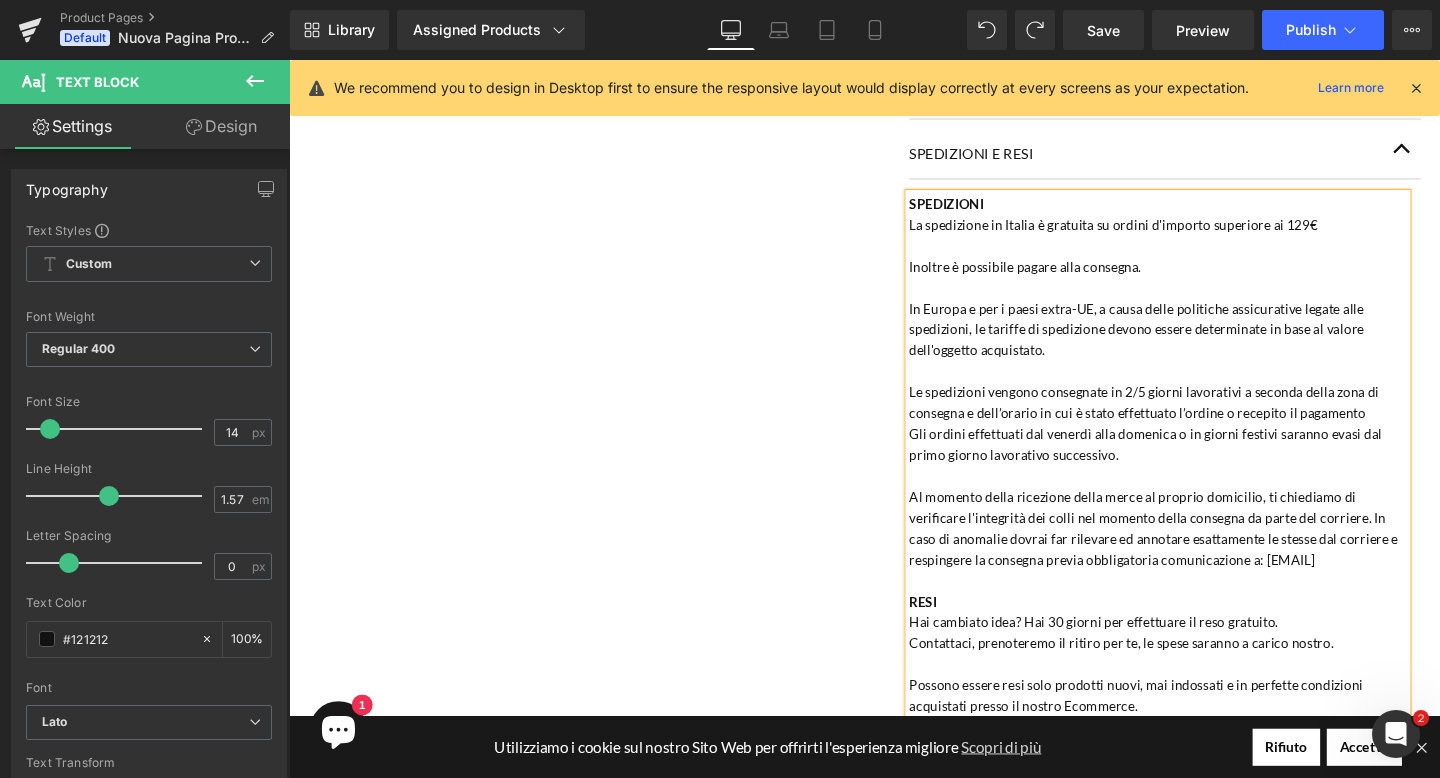 click on "SPEDIZIONI" at bounding box center (1202, 212) 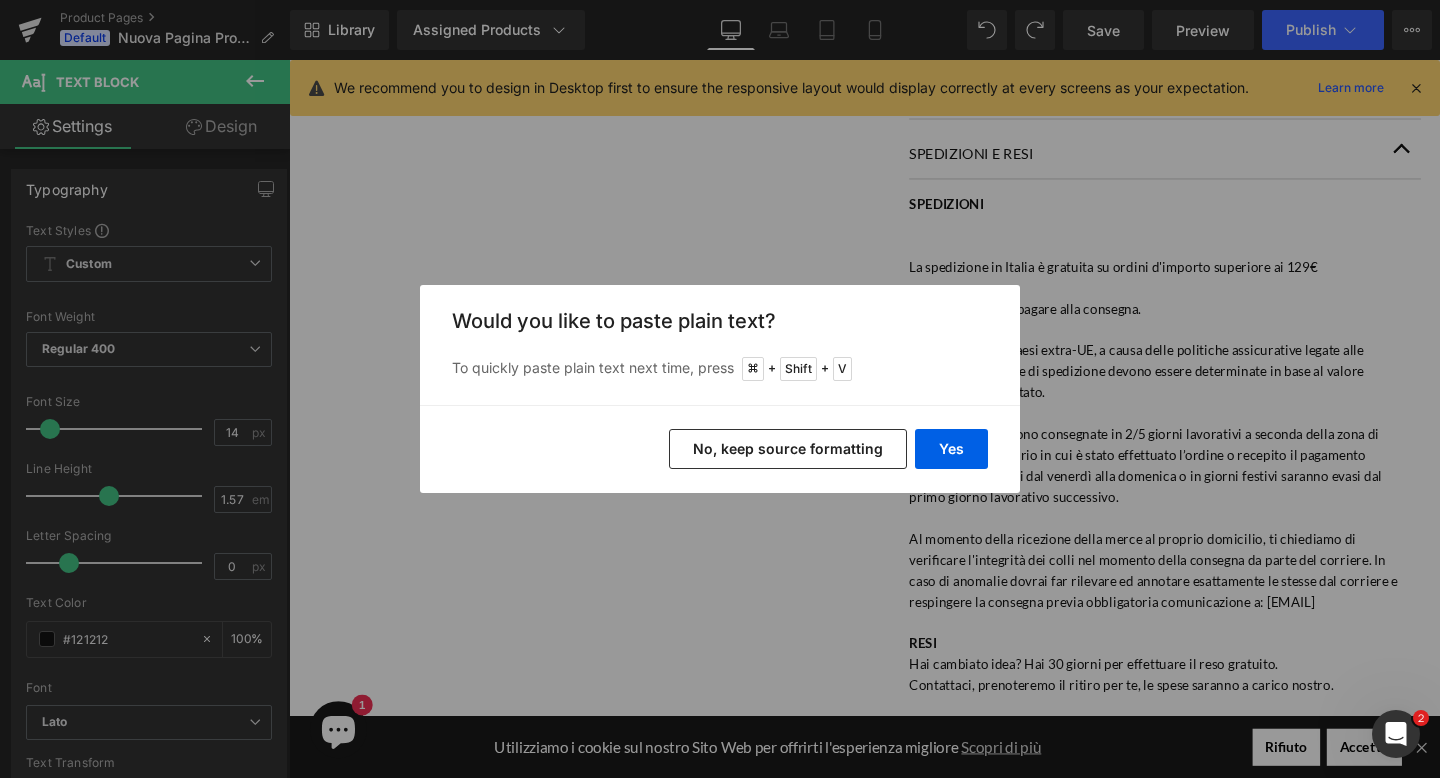 click on "No, keep source formatting" at bounding box center [788, 449] 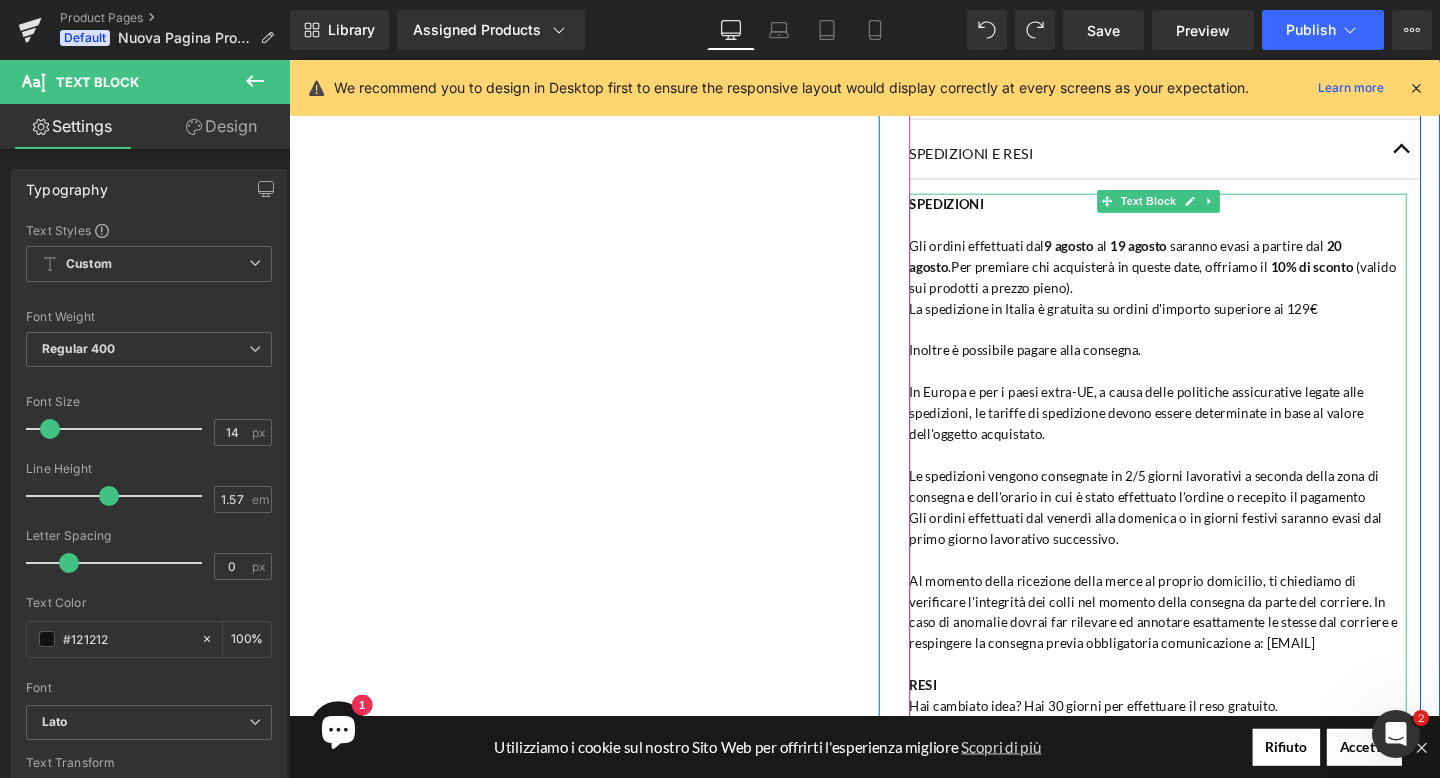 click on "Gli ordini effettuati dal 9 agosto al 19 agosto saranno evasi a partire dal 20 agosto . Per premiare chi acquisterà in queste date, offriamo il 10% di sconto (valido sui prodotti a prezzo pieno)." at bounding box center [1202, 278] 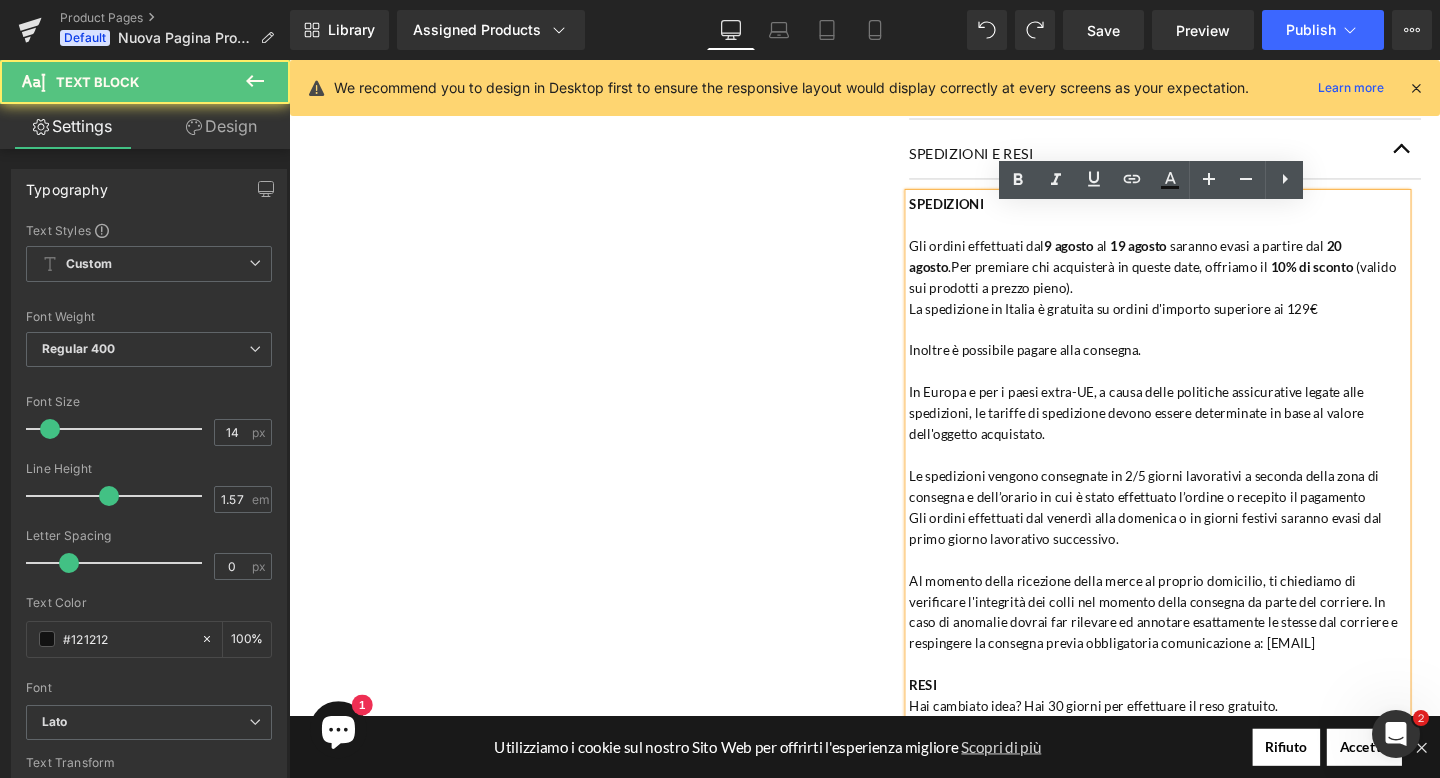 click on "Gli ordini effettuati dal 9 agosto al 19 agosto saranno evasi a partire dal 20 agosto . Per premiare chi acquisterà in queste date, offriamo il 10% di sconto (valido sui prodotti a prezzo pieno)." at bounding box center [1202, 278] 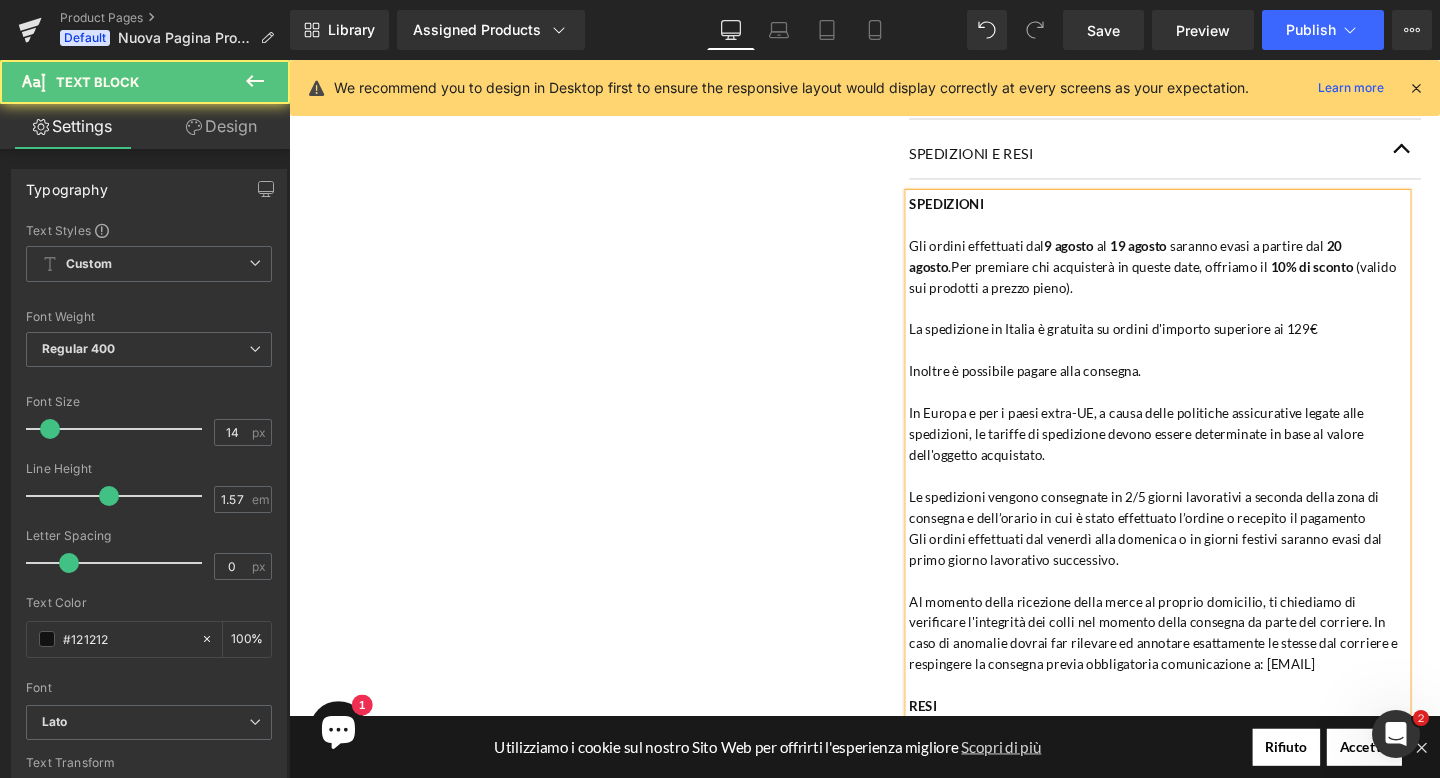 click on "La spedizione in Italia è gratuita su ordini d'importo superiore ai 129€" at bounding box center (1202, 344) 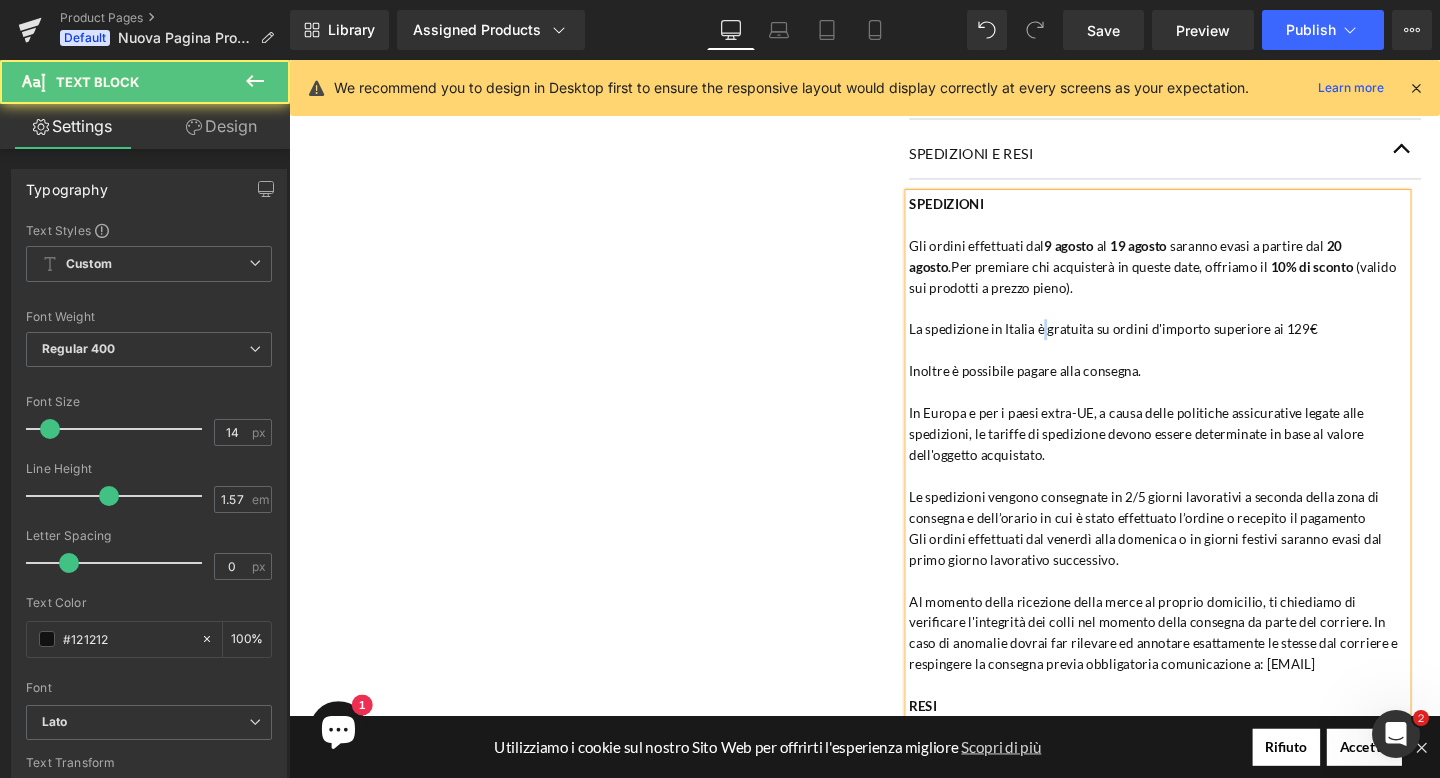 click on "La spedizione in Italia è gratuita su ordini d'importo superiore ai 129€" at bounding box center (1202, 344) 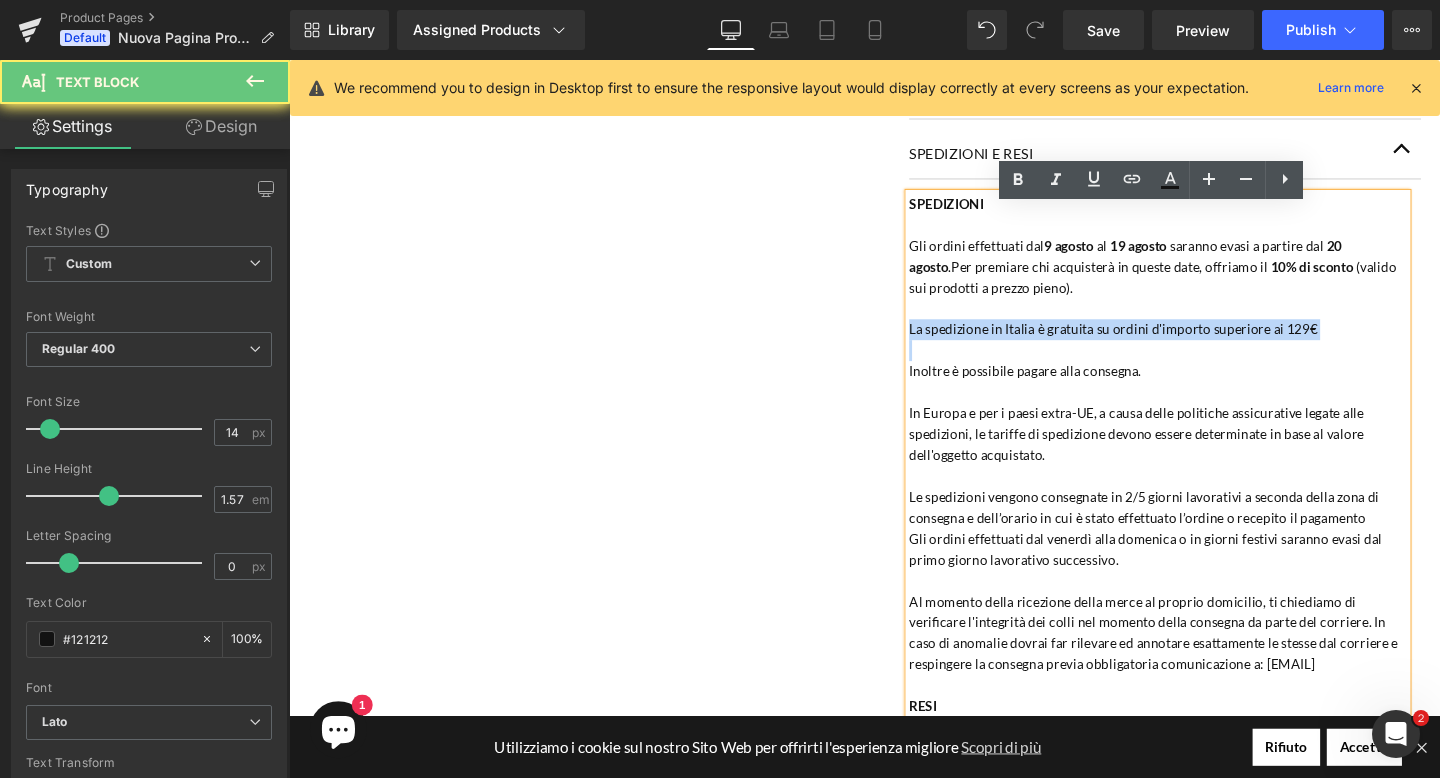 click on "La spedizione in Italia è gratuita su ordini d'importo superiore ai 129€" at bounding box center [1202, 344] 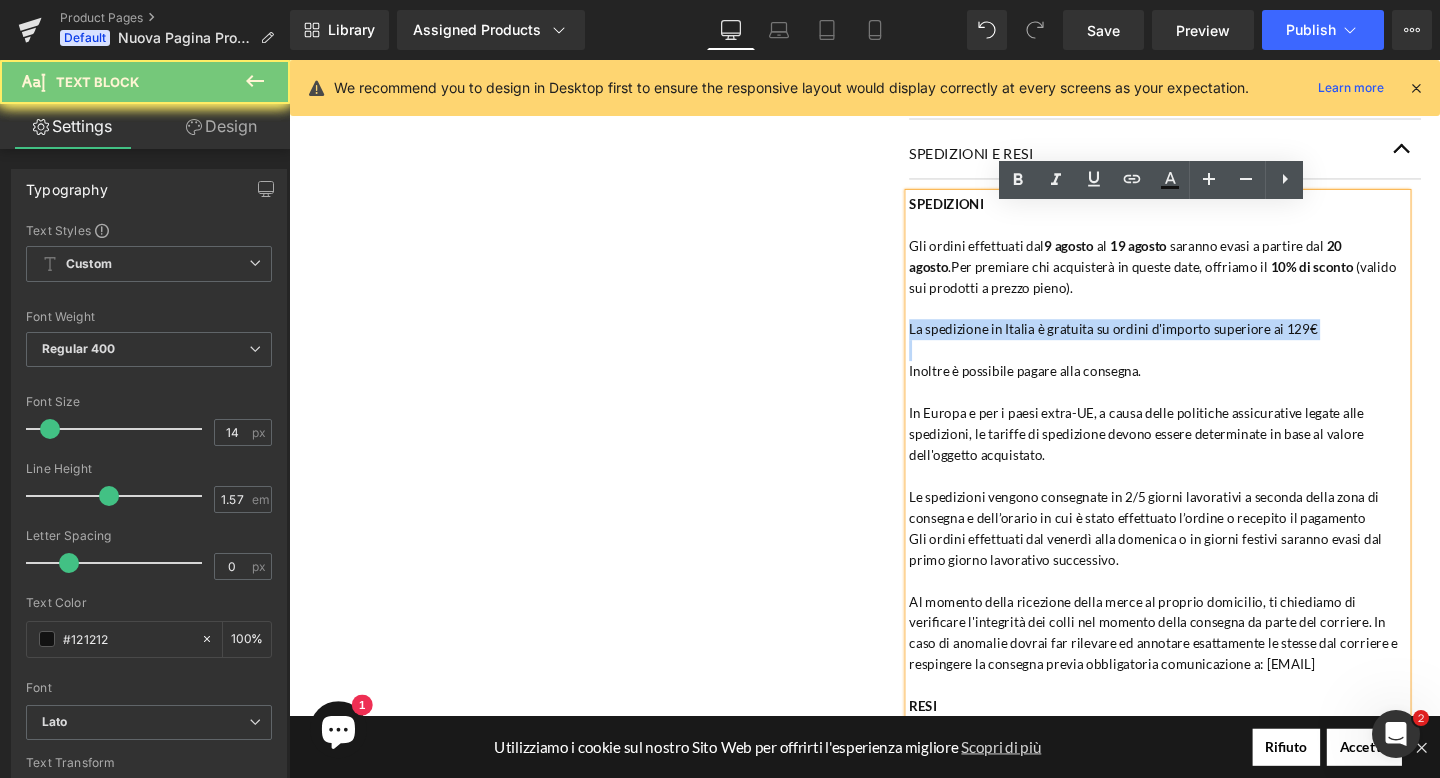 copy on "La spedizione in Italia è gratuita su ordini d'importo superiore ai 129€" 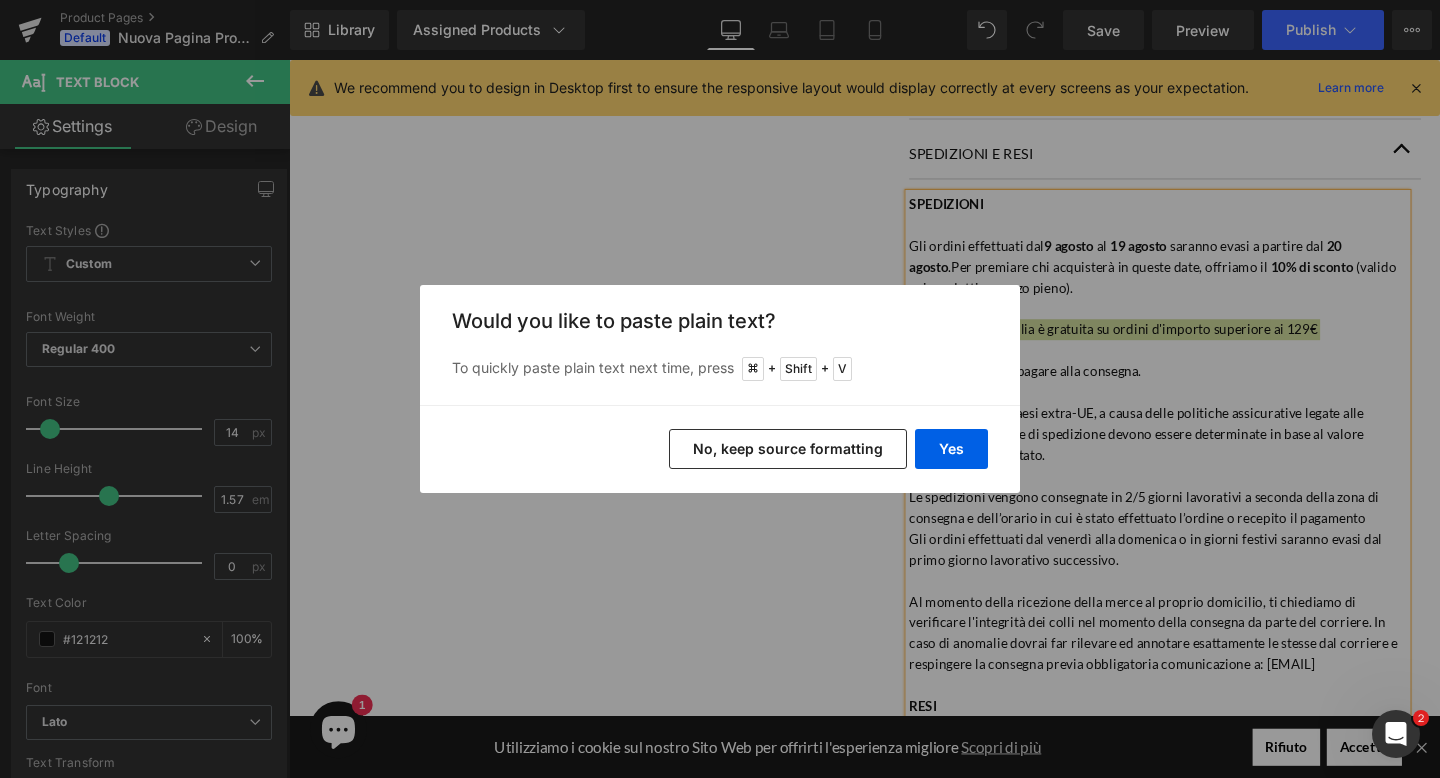 click on "No, keep source formatting" at bounding box center [788, 449] 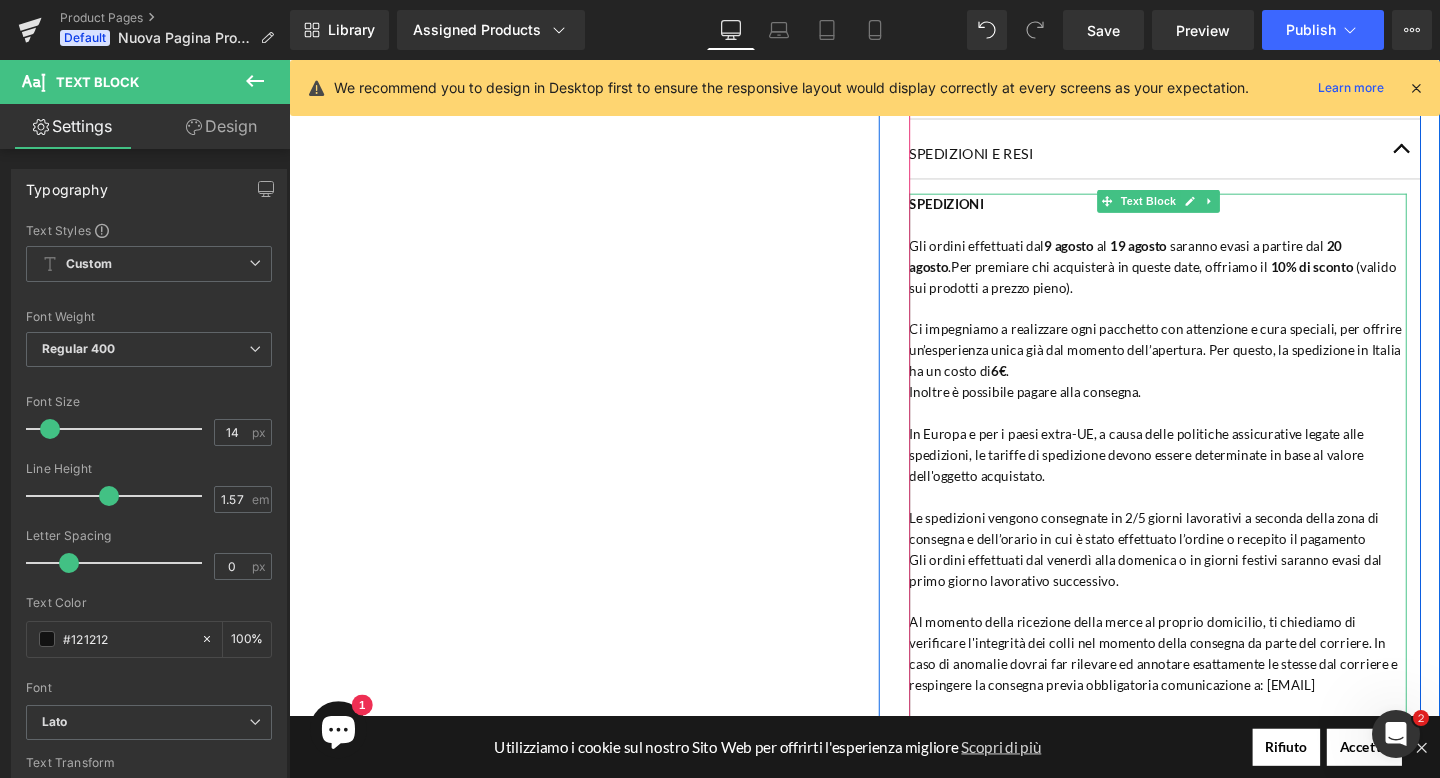 click on "Ci impegniamo a realizzare ogni pacchetto con attenzione e cura speciali, per offrire un’esperienza unica già dal momento dell’apertura. Per questo, la spedizione in Italia ha un costo di  6€ ." at bounding box center (1202, 366) 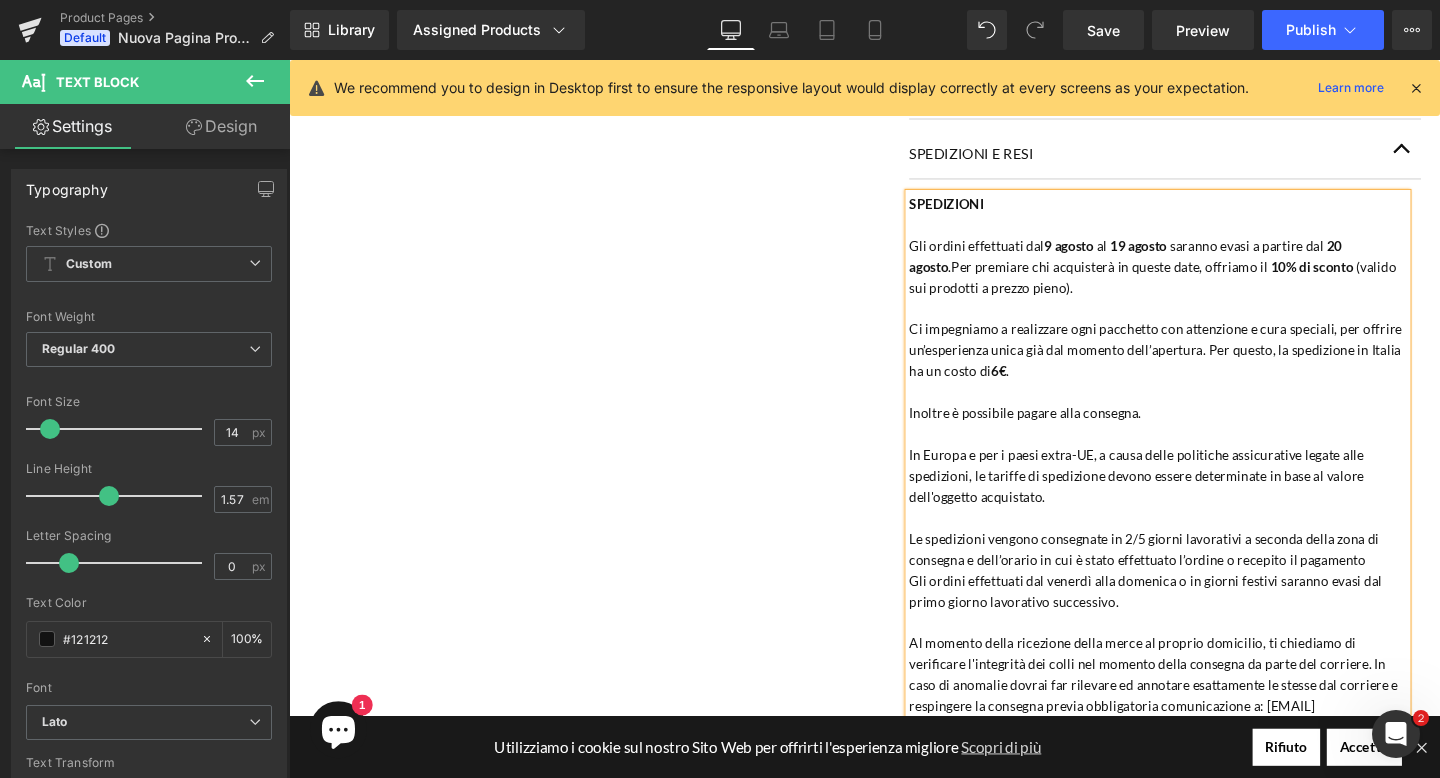 click on "Sale Off
(P) Image
‹ ›
(P) Image List
Anello con acquamarina taglio cuore e brillanti
(P) Title
€699.00
€0
Sale" at bounding box center [894, -44] 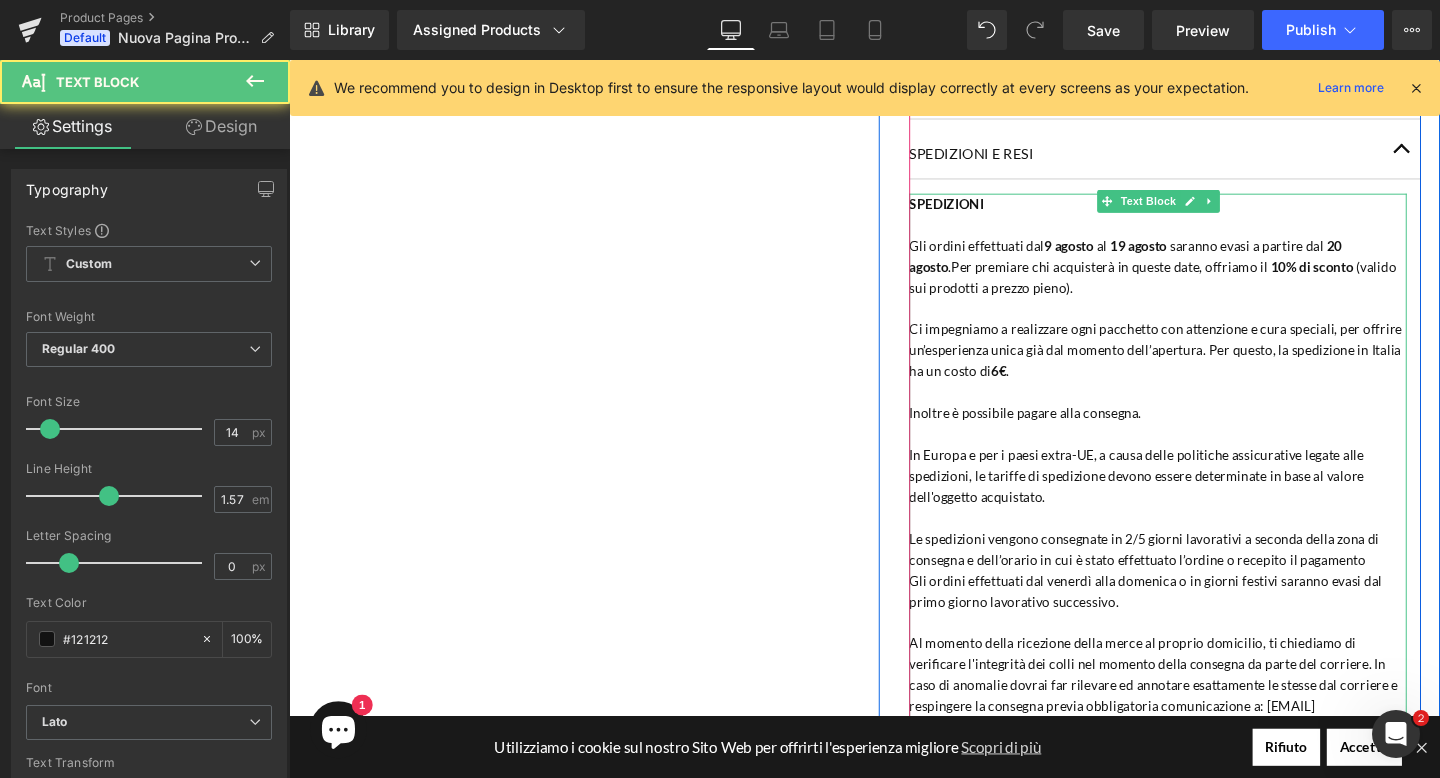 drag, startPoint x: 984, startPoint y: 449, endPoint x: 1096, endPoint y: 443, distance: 112.1606 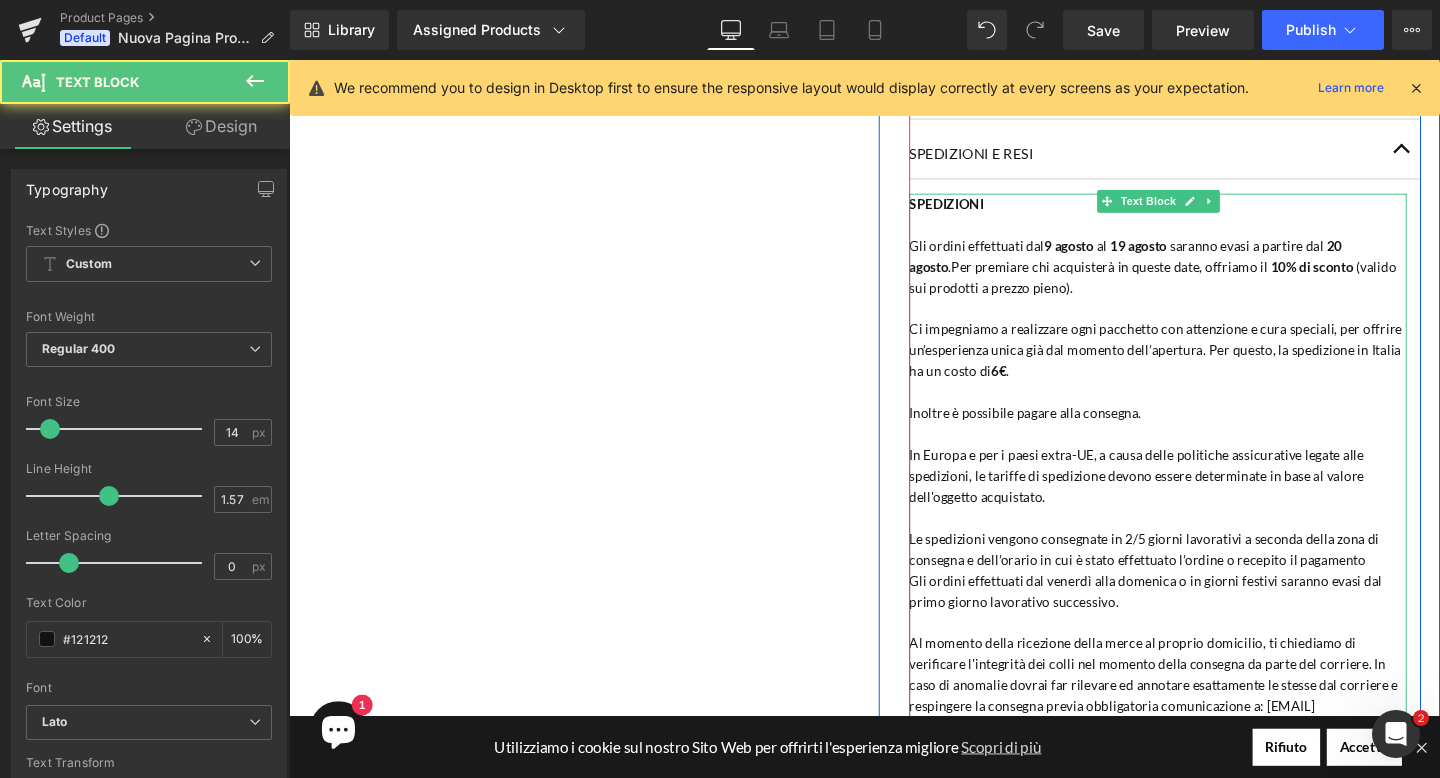 click on "Inoltre è possibile pagare alla consegna." at bounding box center (1202, 432) 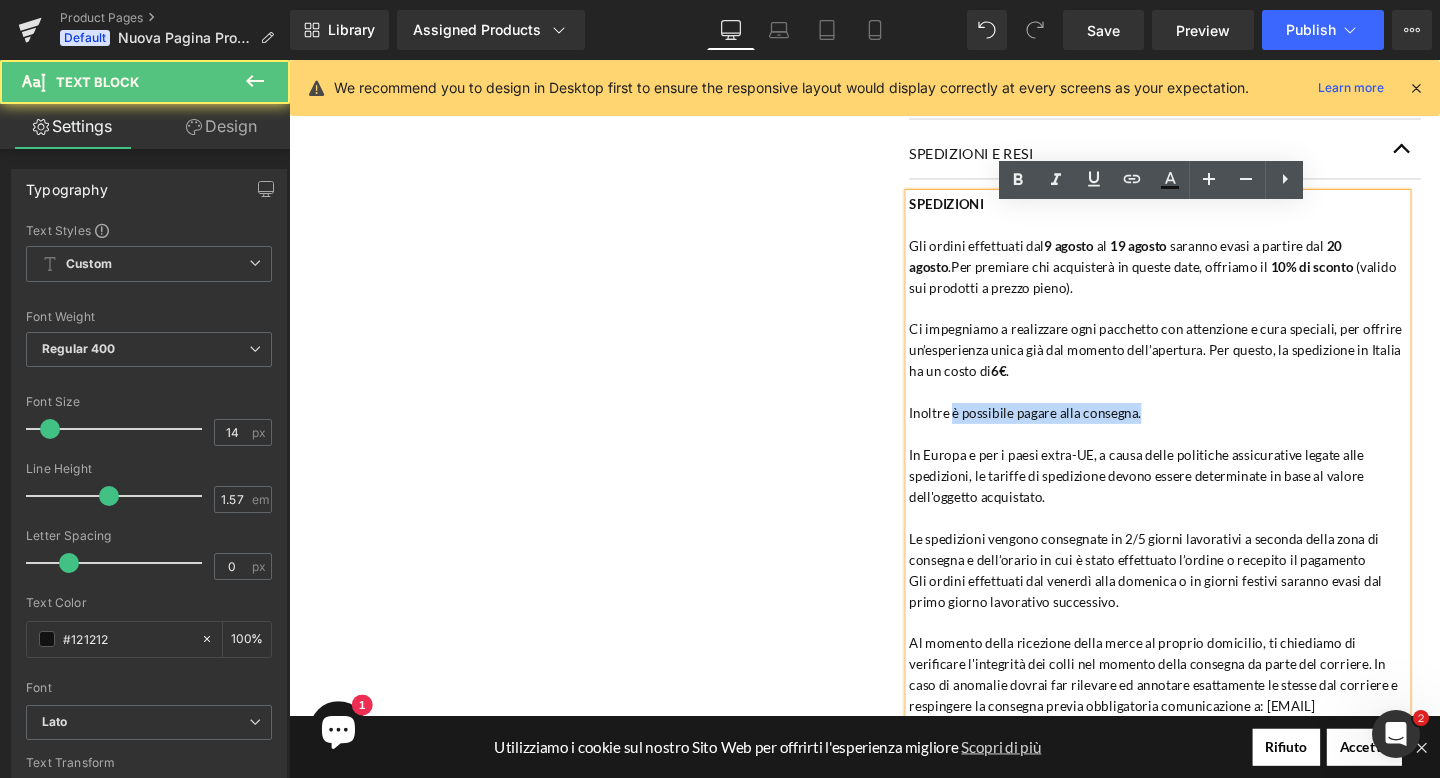 drag, startPoint x: 1188, startPoint y: 443, endPoint x: 986, endPoint y: 444, distance: 202.00247 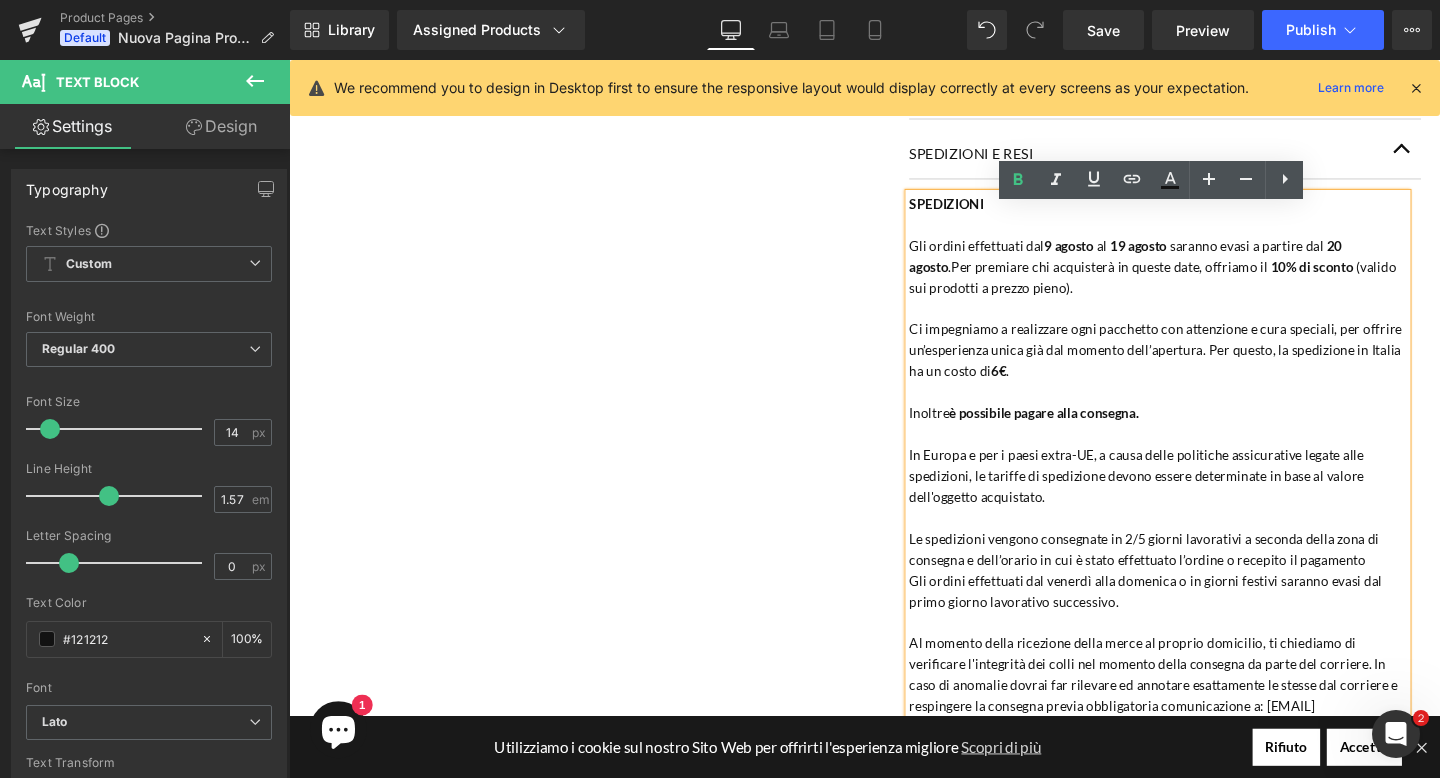 click on "In Europa e per i paesi extra-UE, a causa delle politiche assicurative legate alle spedizioni, le tariffe di spedizione devono essere determinate in base al valore dell'oggetto acquistato." at bounding box center [1202, 498] 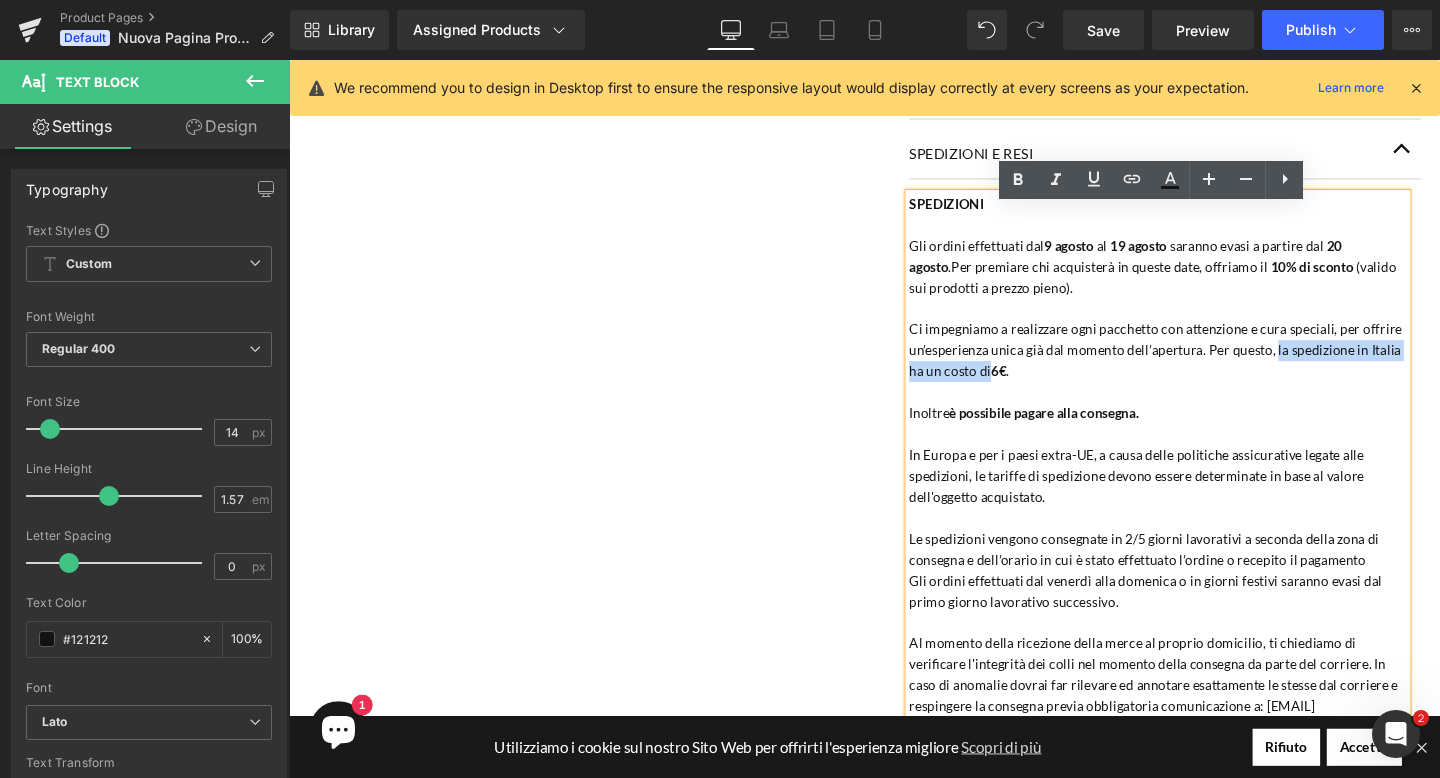 drag, startPoint x: 1322, startPoint y: 382, endPoint x: 1025, endPoint y: 406, distance: 297.9681 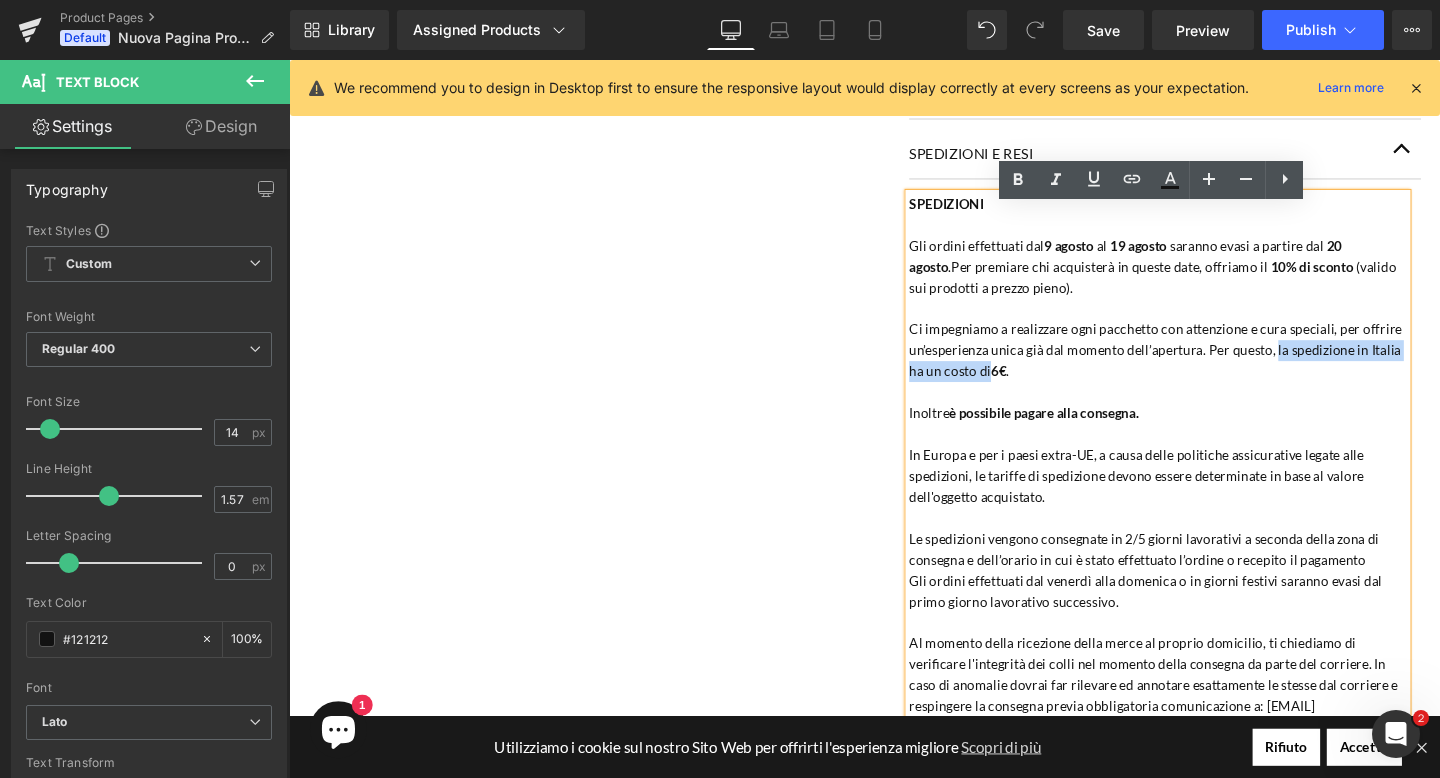 click on "Ci impegniamo a realizzare ogni pacchetto con attenzione e cura speciali, per offrire un’esperienza unica già dal momento dell’apertura. Per questo, la spedizione in Italia ha un costo di  6€ ." at bounding box center [1202, 366] 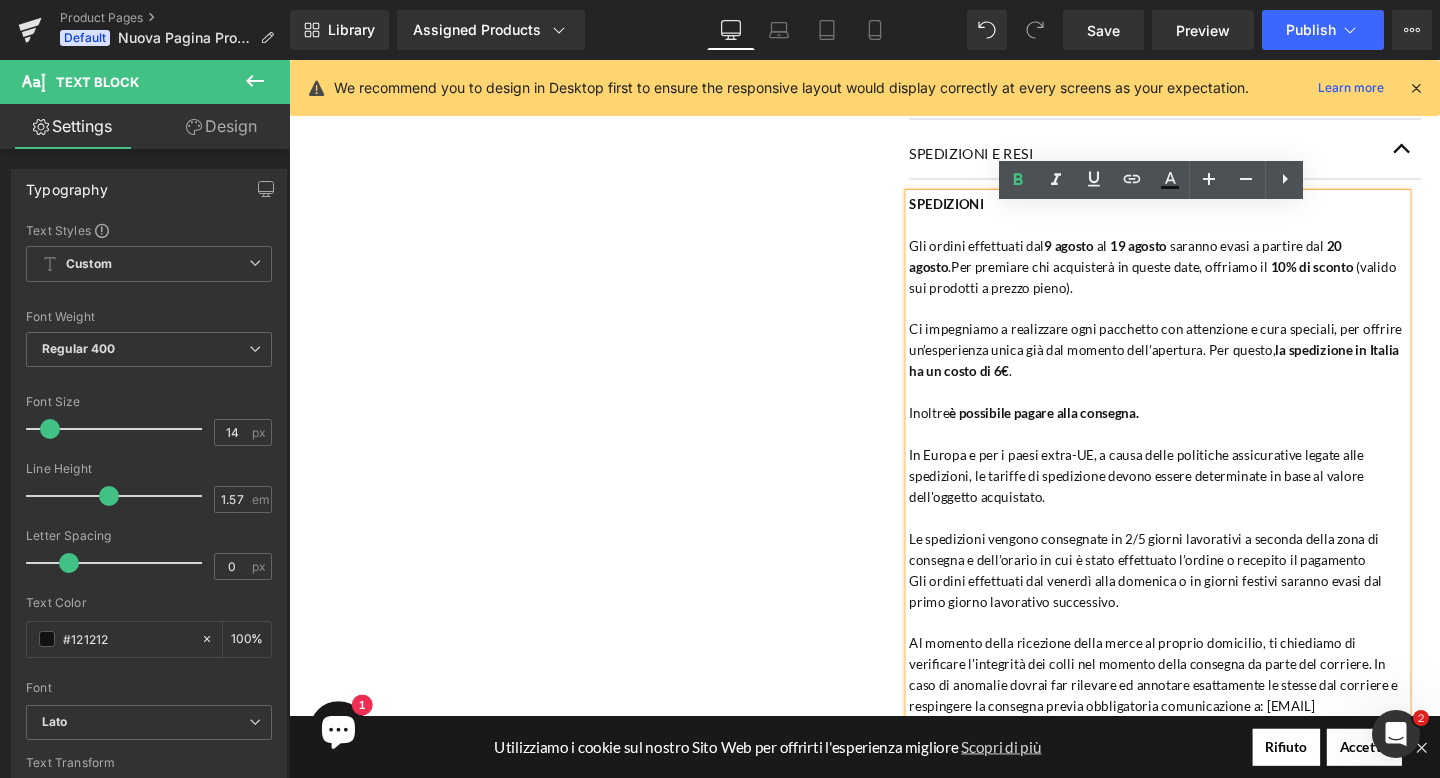 click on "Sale Off
(P) Image
‹ ›
(P) Image List
Anello con acquamarina taglio cuore e brillanti
(P) Title
€699.00
€0
Sale" at bounding box center [894, -44] 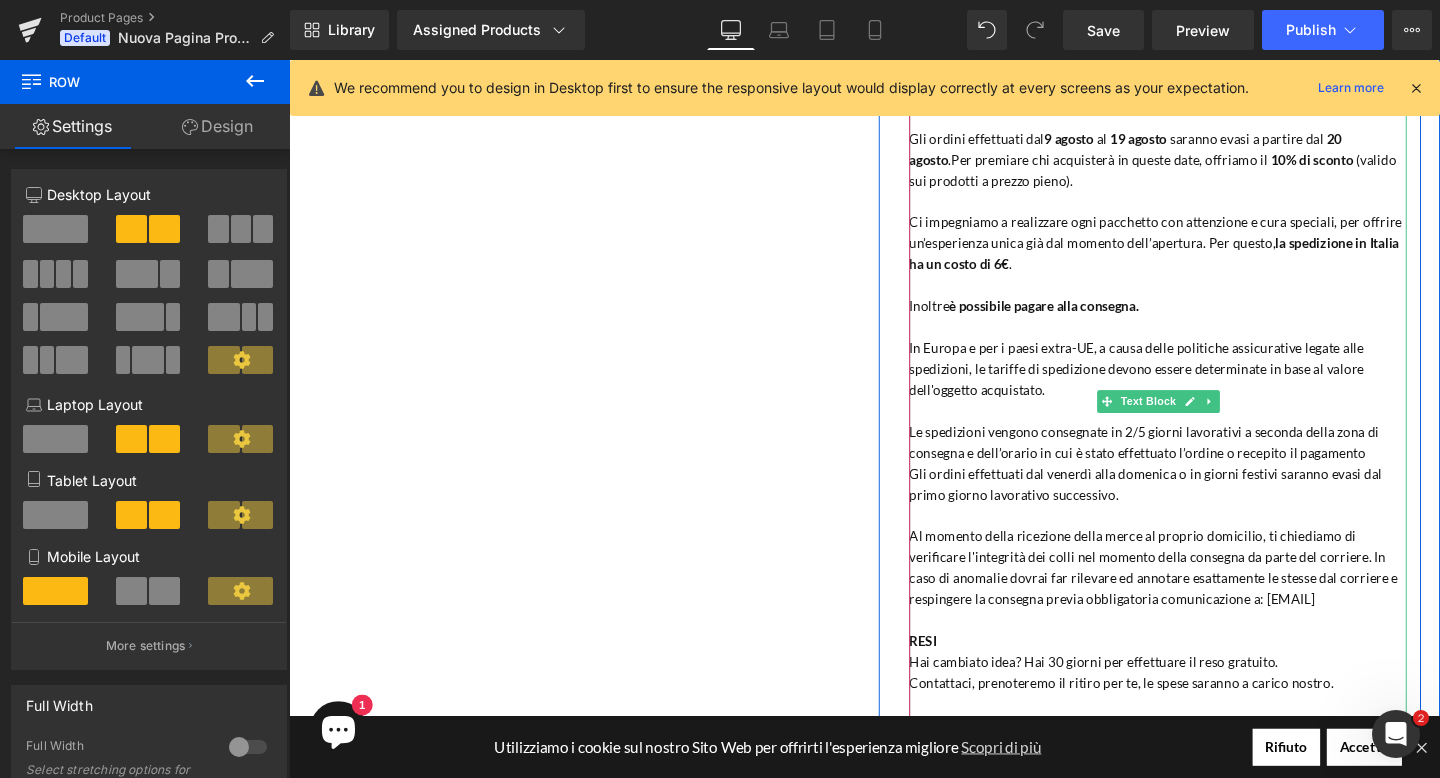 scroll, scrollTop: 1395, scrollLeft: 0, axis: vertical 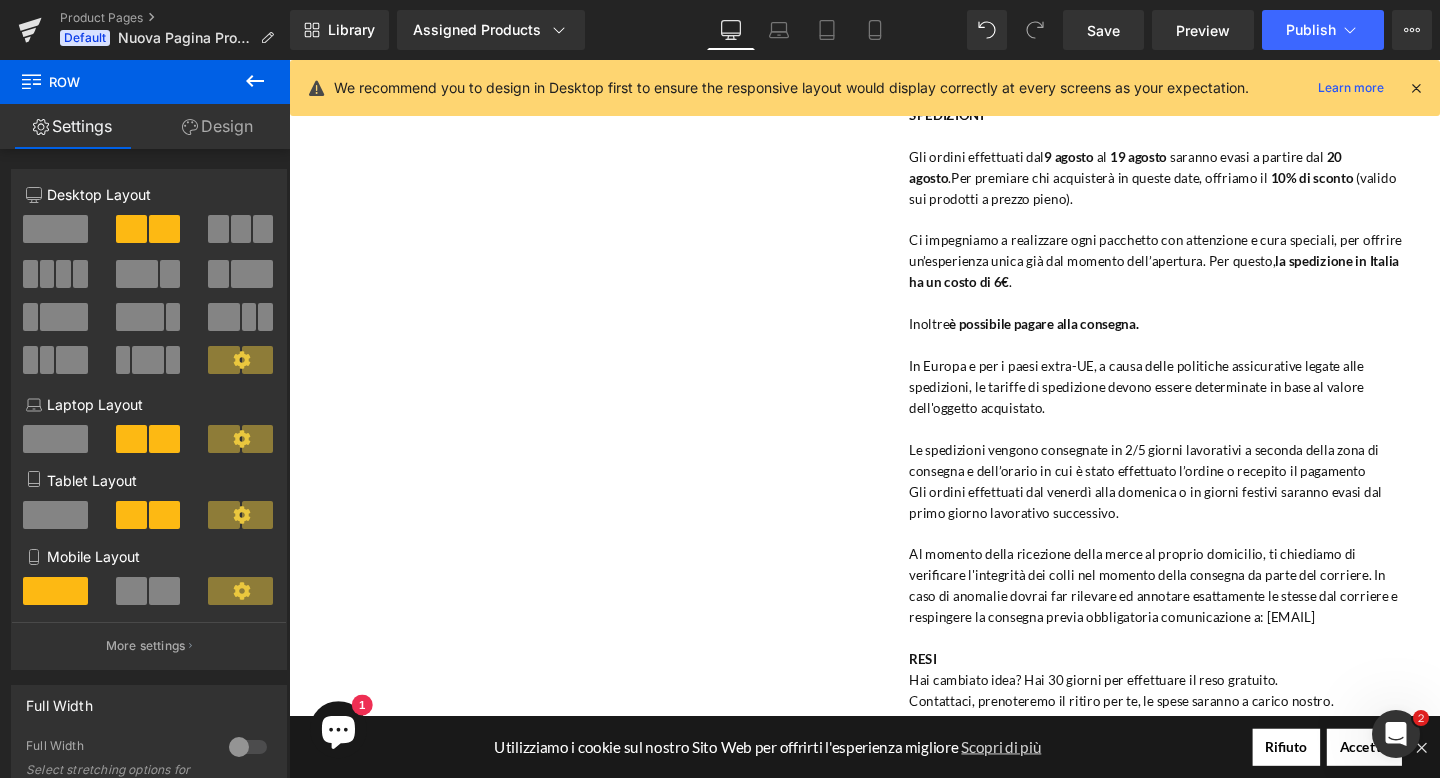 click on "Accetto" at bounding box center (1419, 783) 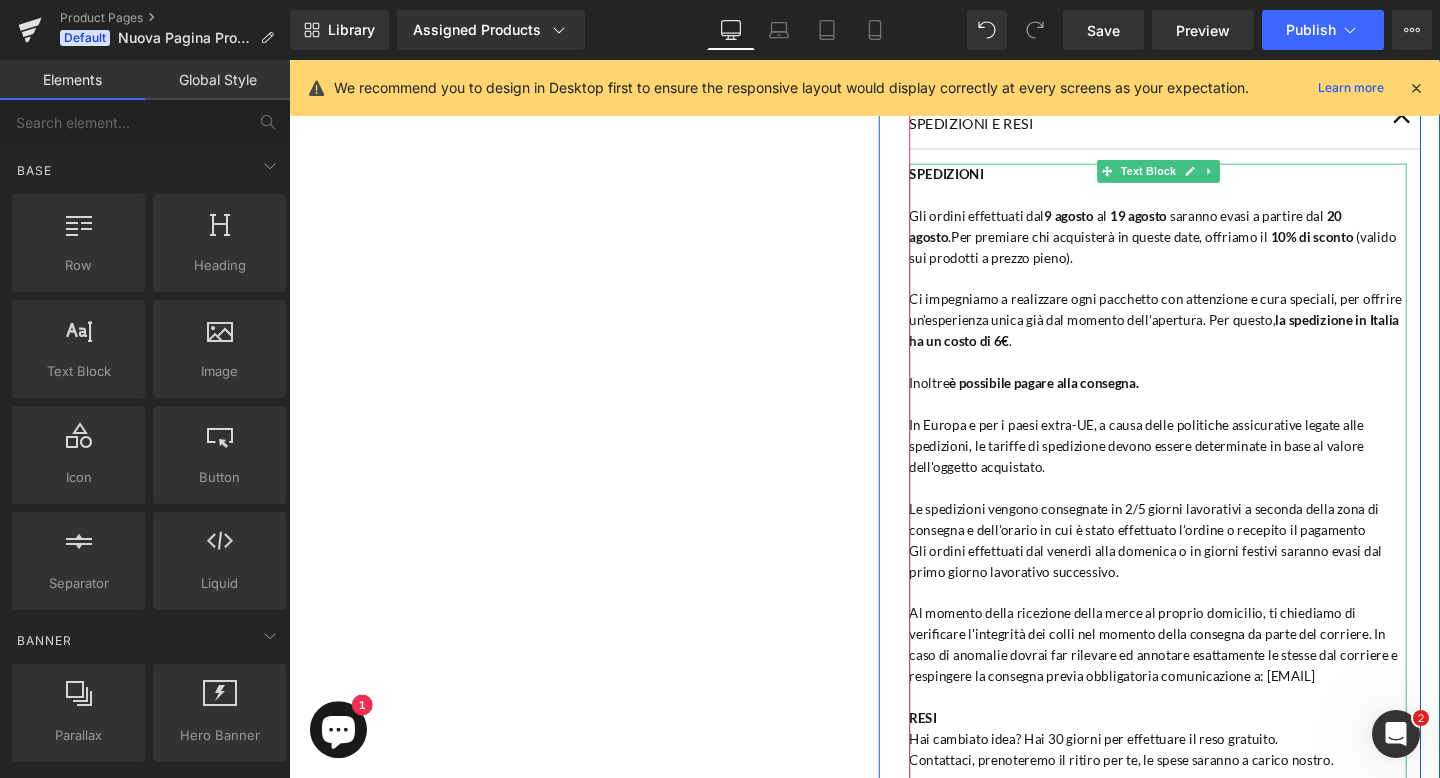 scroll, scrollTop: 1331, scrollLeft: 0, axis: vertical 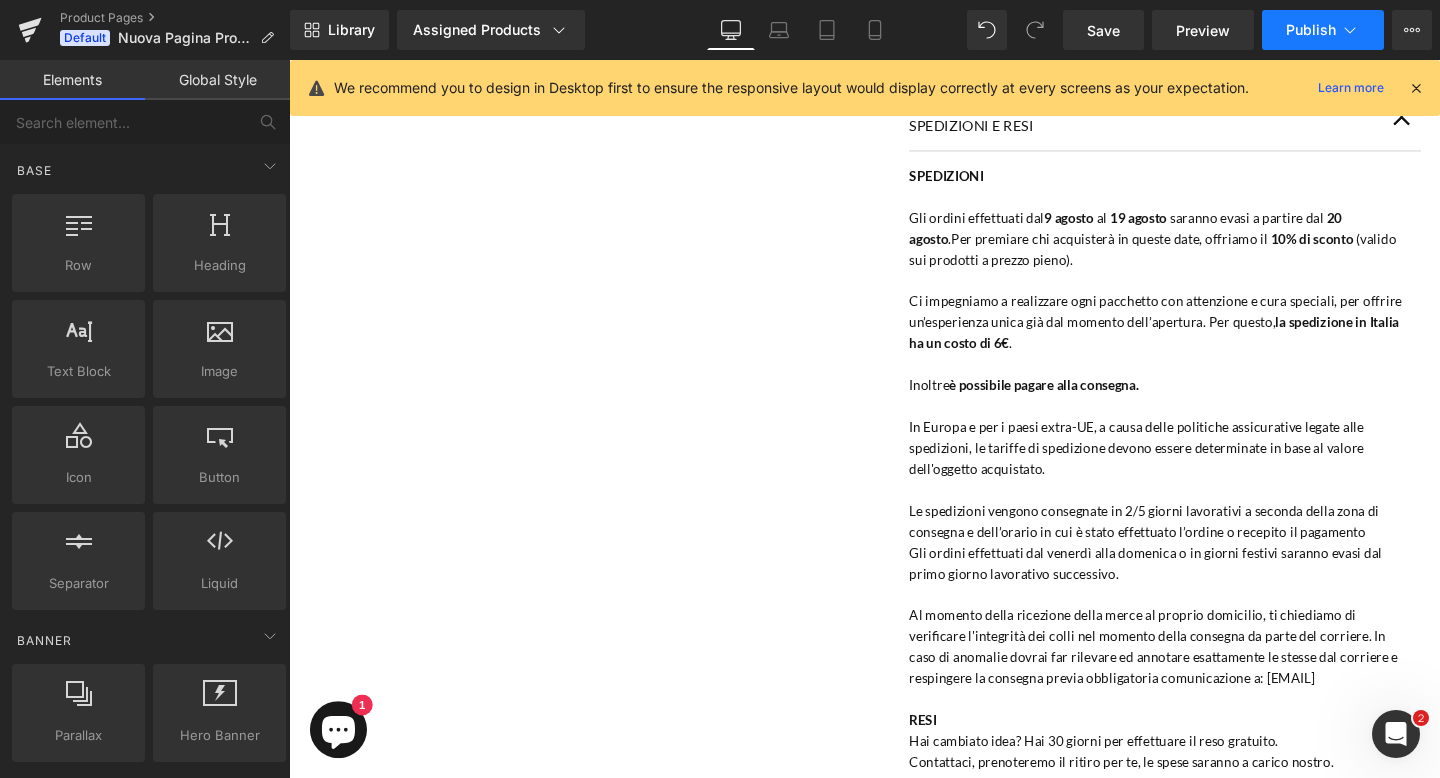 click on "Publish" at bounding box center (1311, 30) 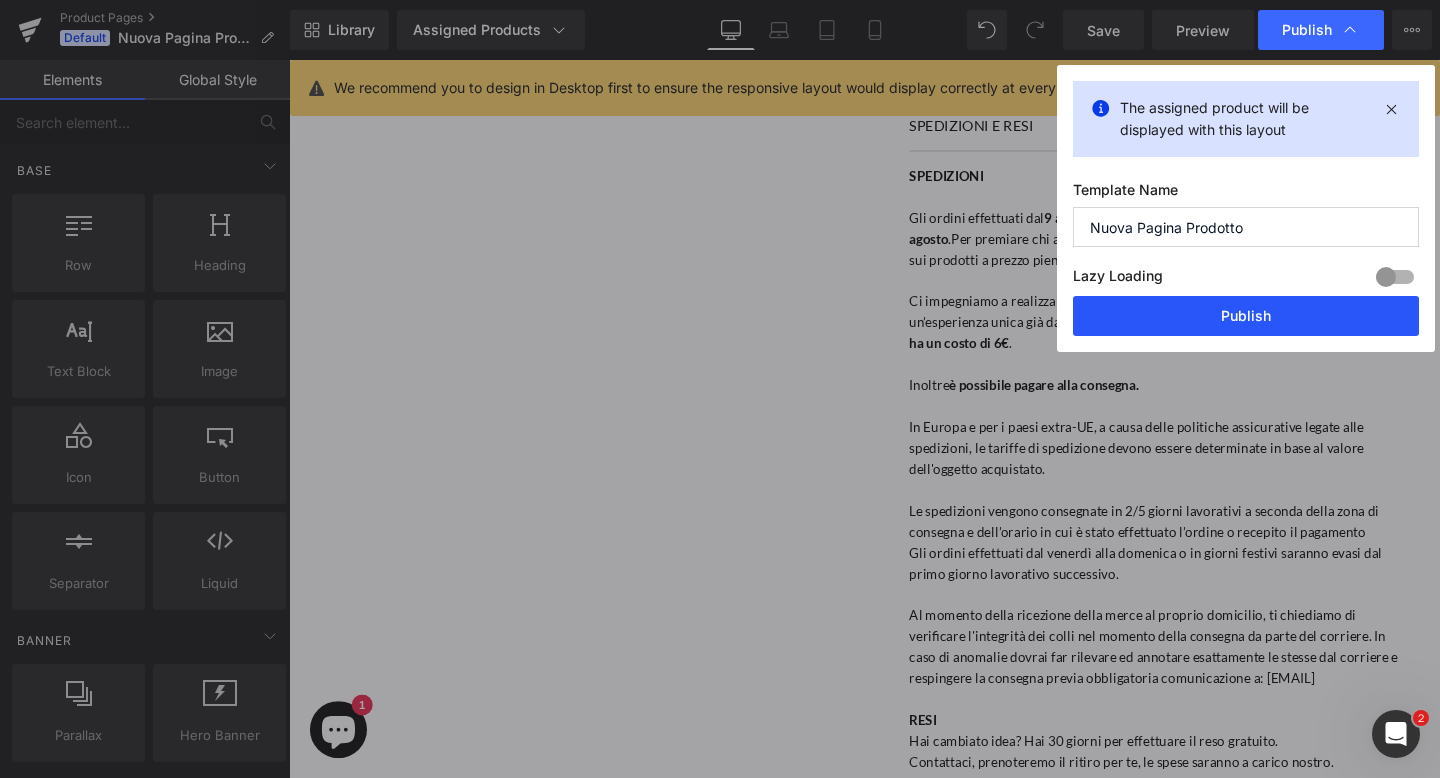click on "Publish" at bounding box center (1246, 316) 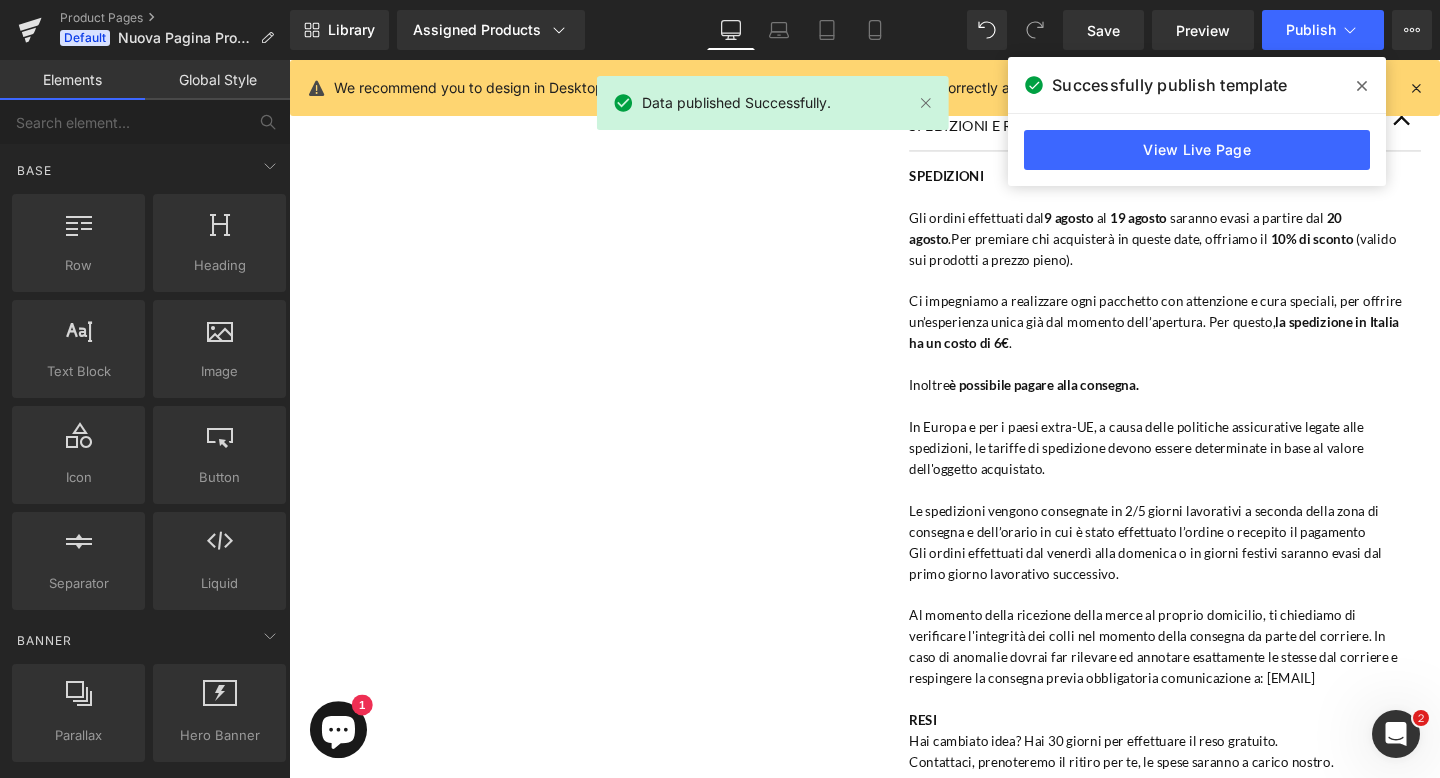 click at bounding box center [1362, 86] 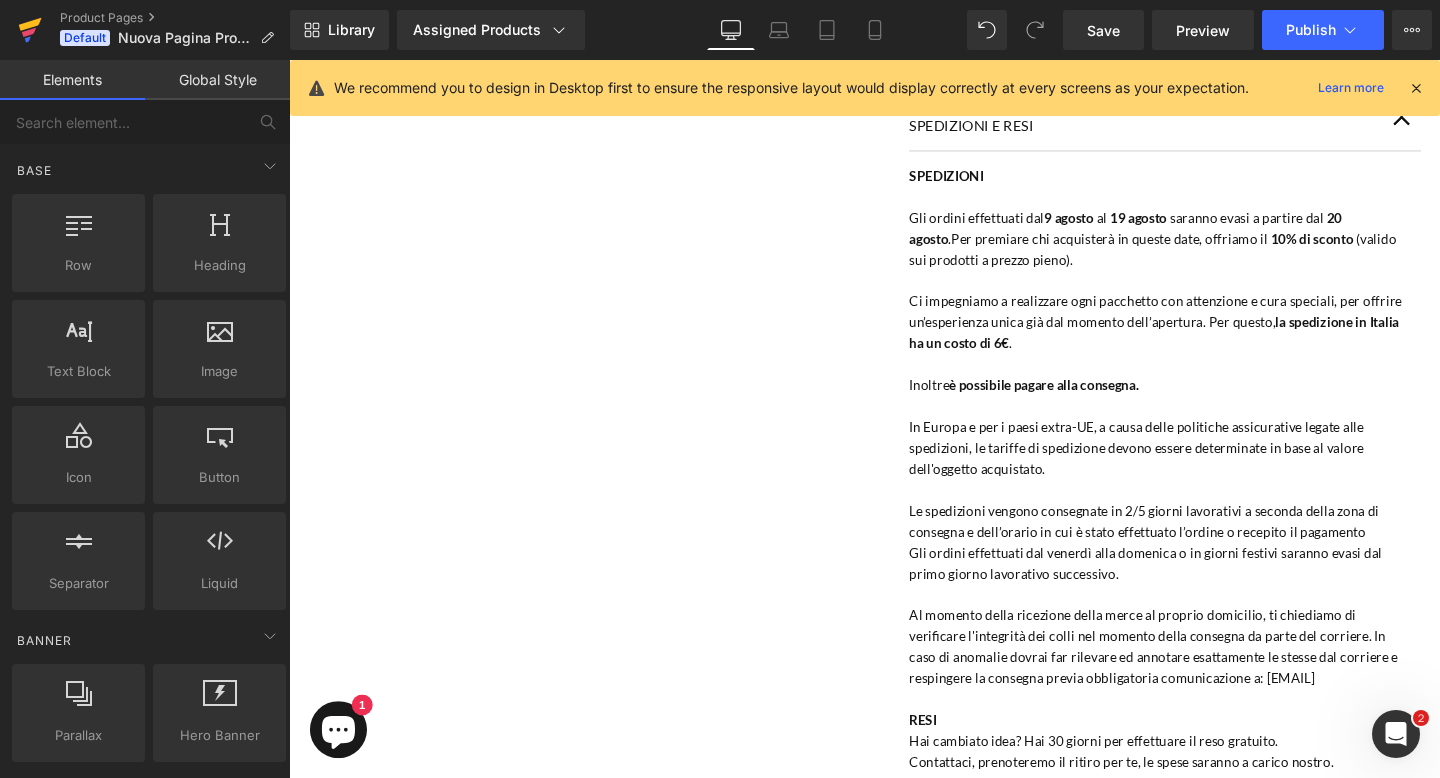 click 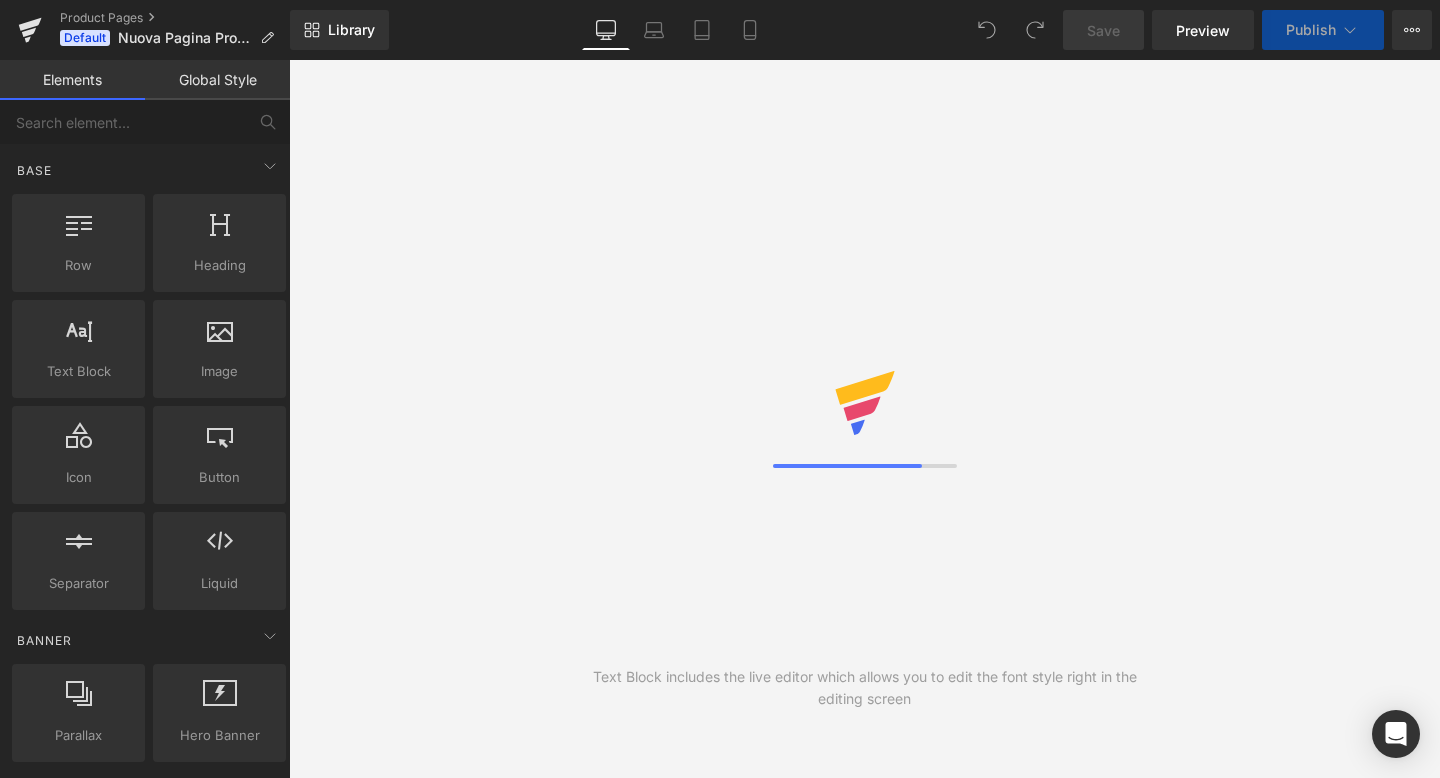 scroll, scrollTop: 0, scrollLeft: 0, axis: both 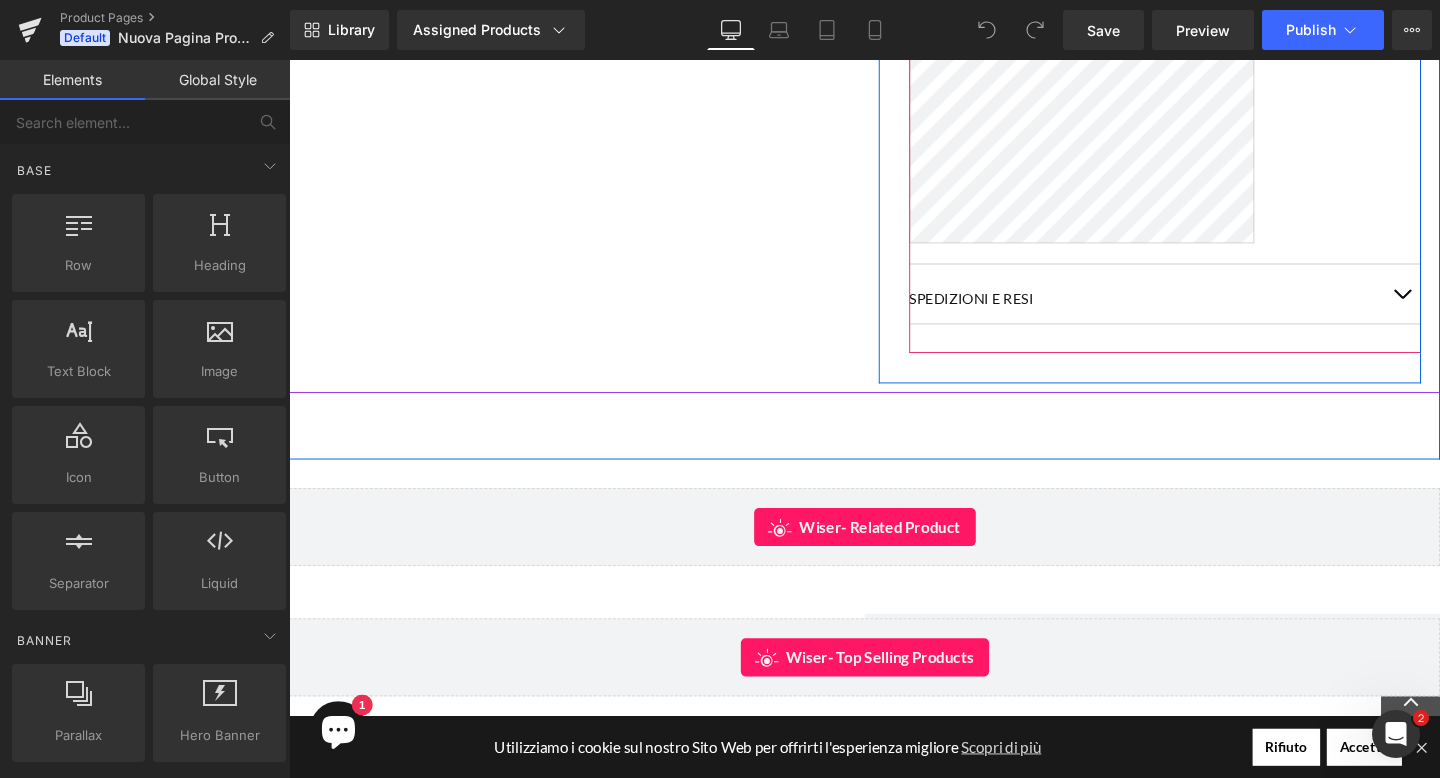 click at bounding box center [1459, 306] 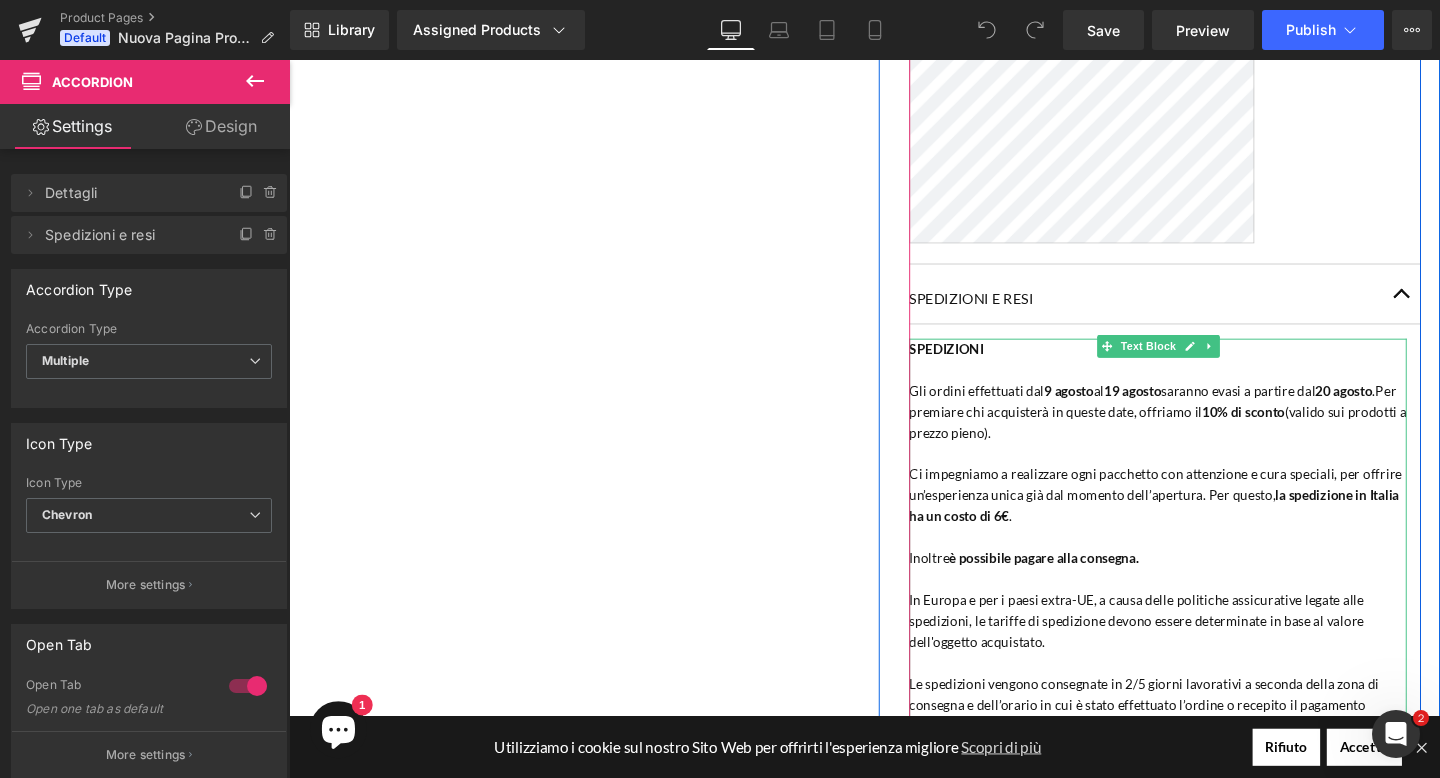 click on "Ci impegniamo a realizzare ogni pacchetto con attenzione e cura speciali, per offrire un’esperienza unica già dal momento dell’apertura. Per questo,  la spedizione in Italia ha un costo di   6€ ." at bounding box center (1202, 518) 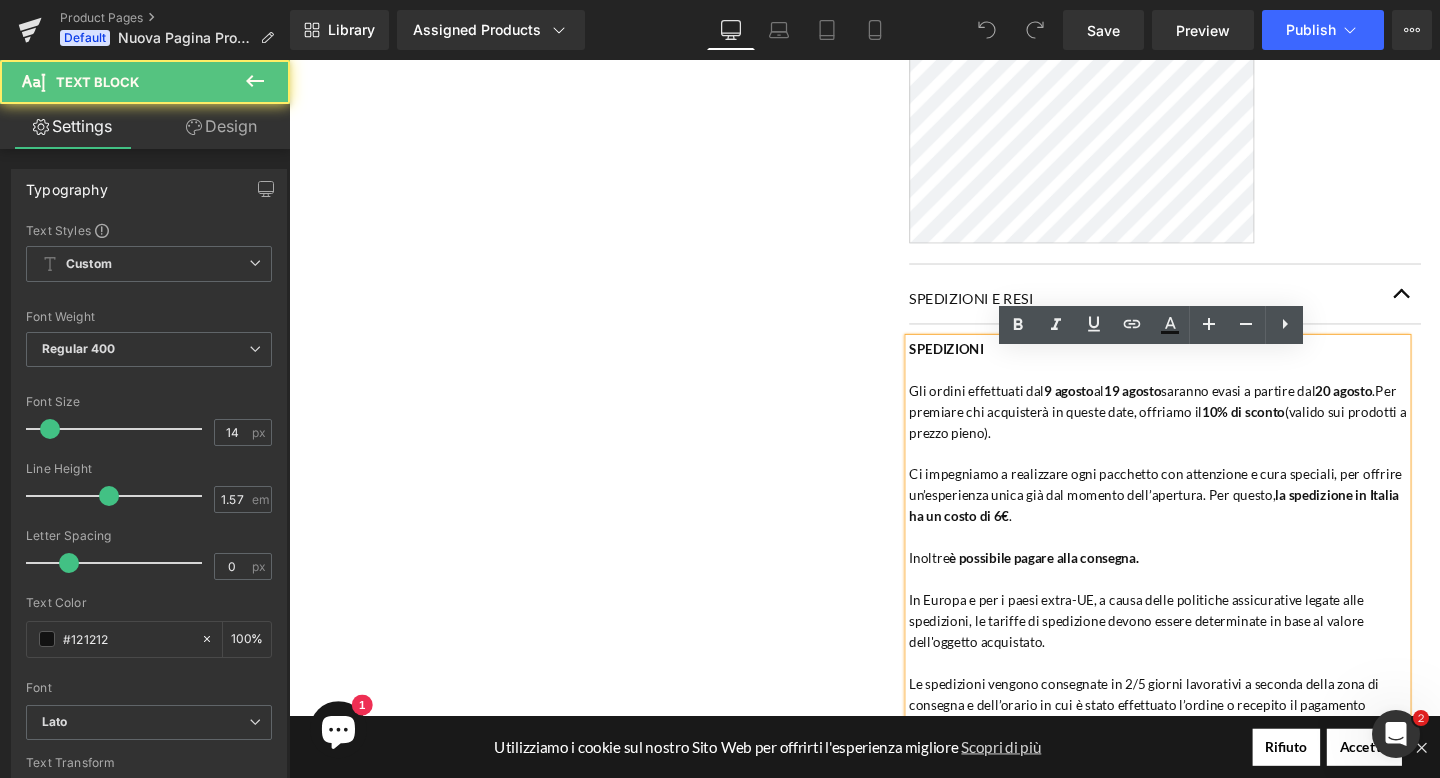 click on "6€" at bounding box center (1038, 539) 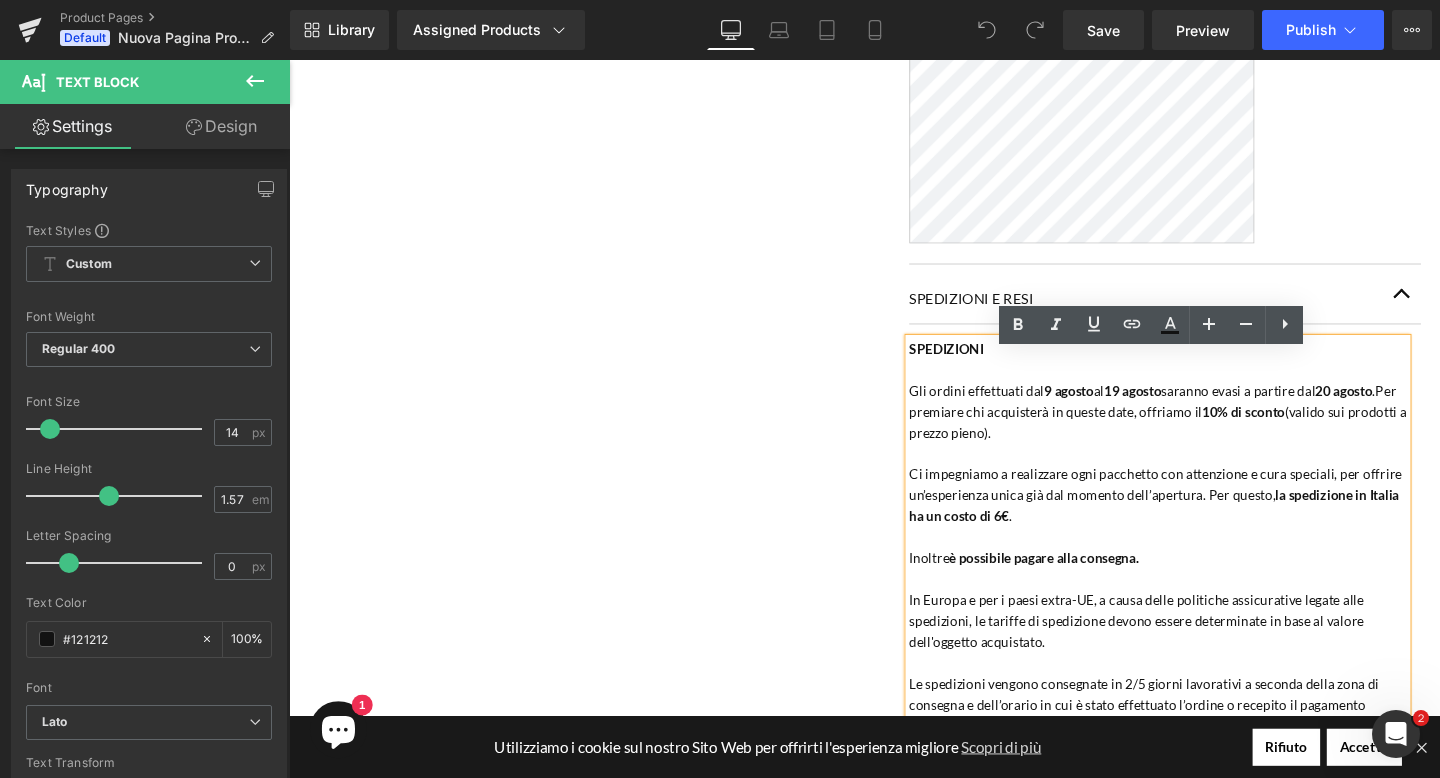 type 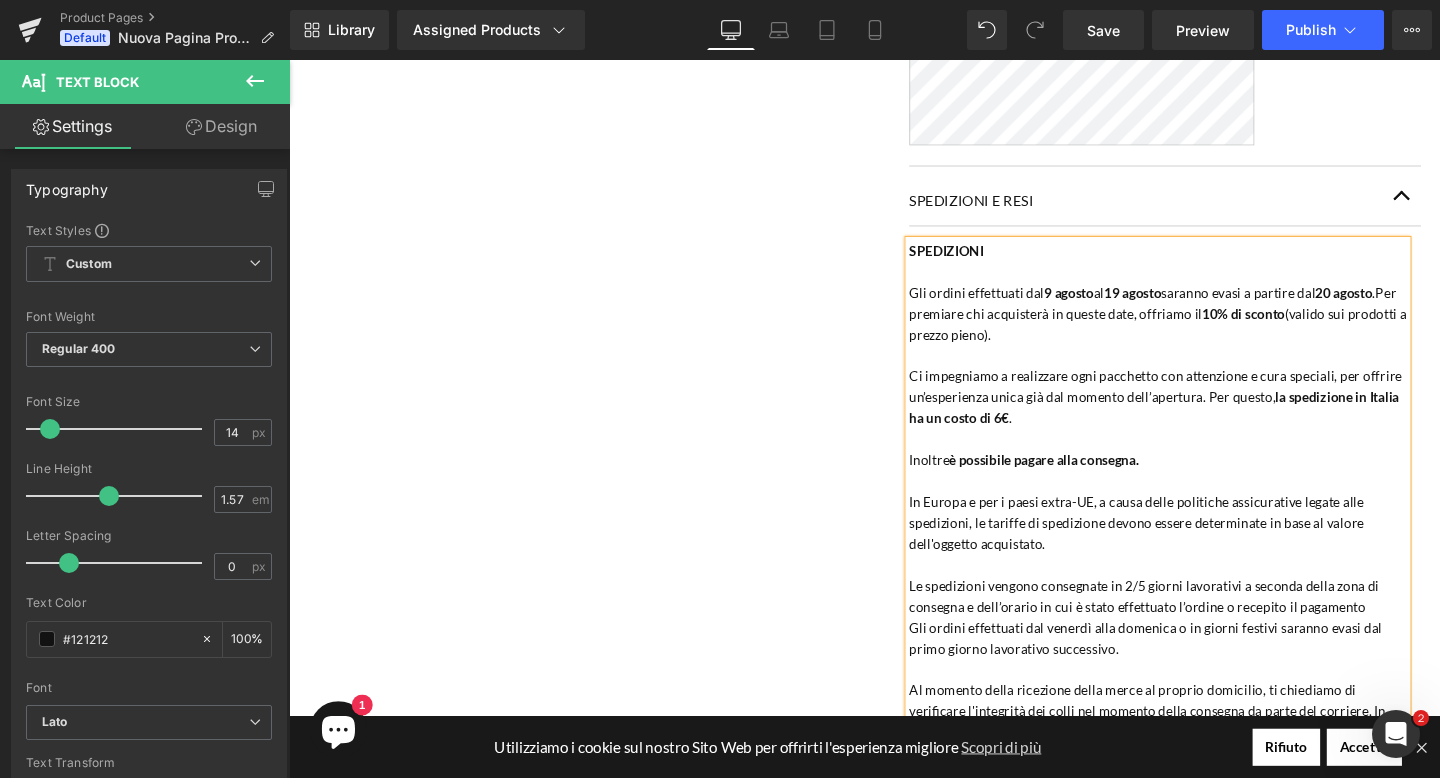 scroll, scrollTop: 1274, scrollLeft: 0, axis: vertical 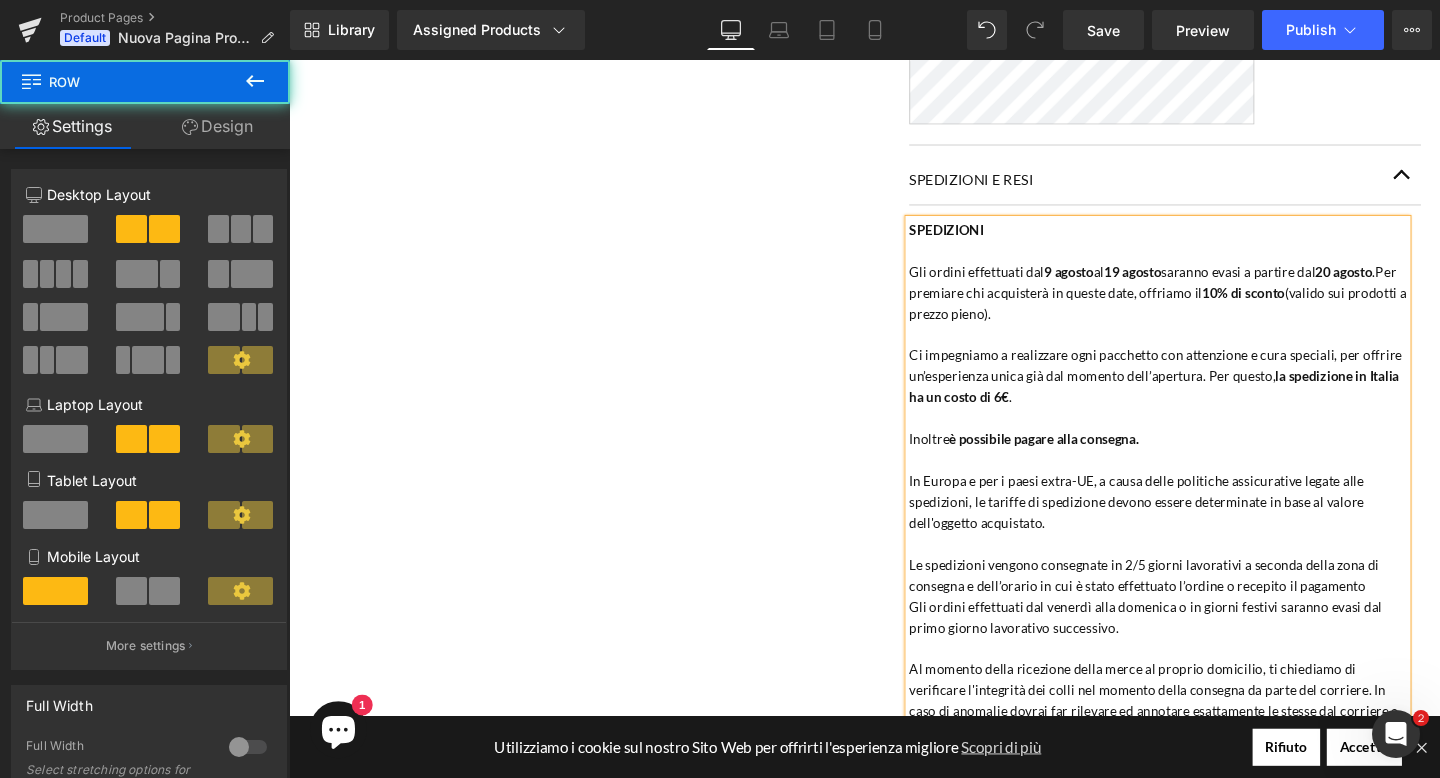 click on "Sale Off
(P) Image
‹ ›
(P) Image List
Anello con acquamarina taglio cuore e brillanti
(P) Title
€699.00
€0
Sale" at bounding box center [894, -17] 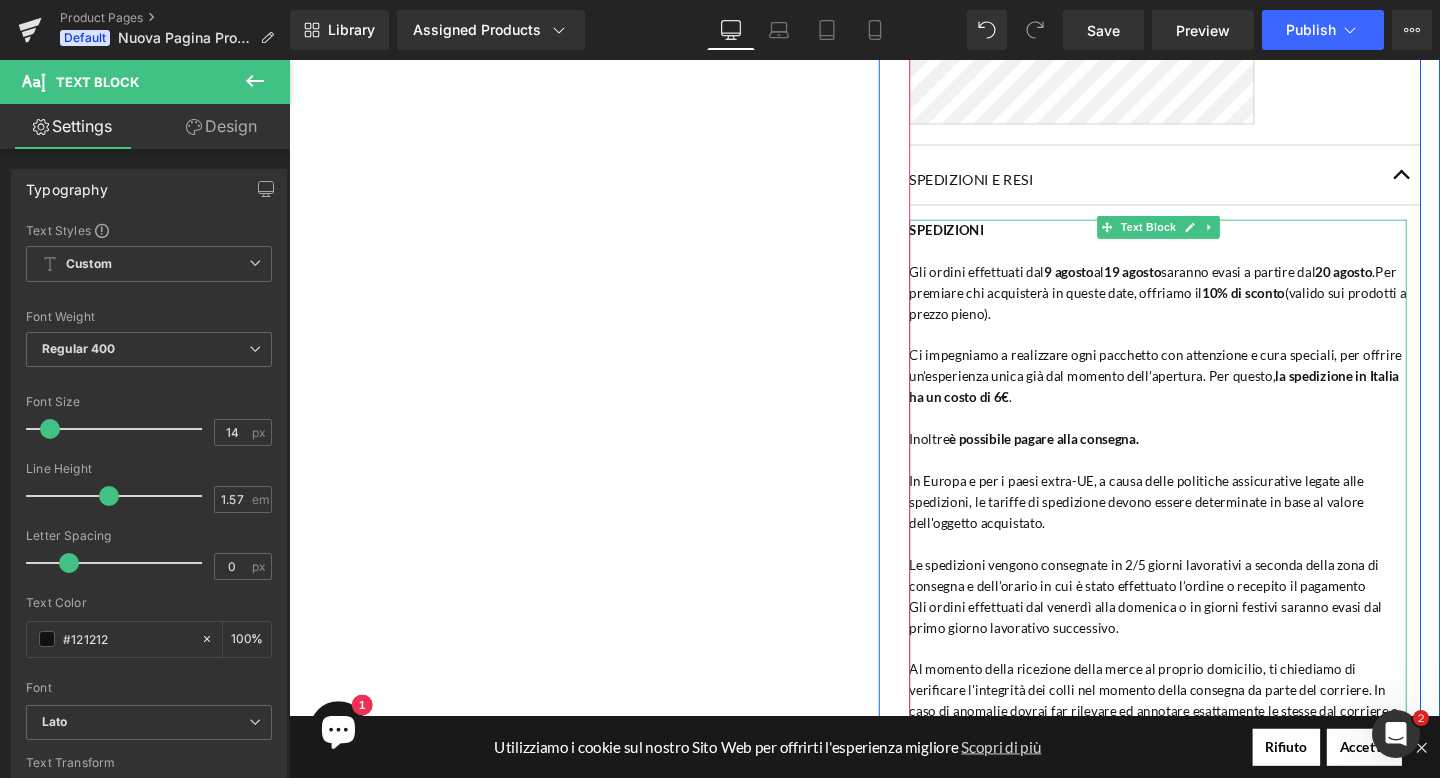 drag, startPoint x: 1251, startPoint y: 323, endPoint x: 1314, endPoint y: 321, distance: 63.03174 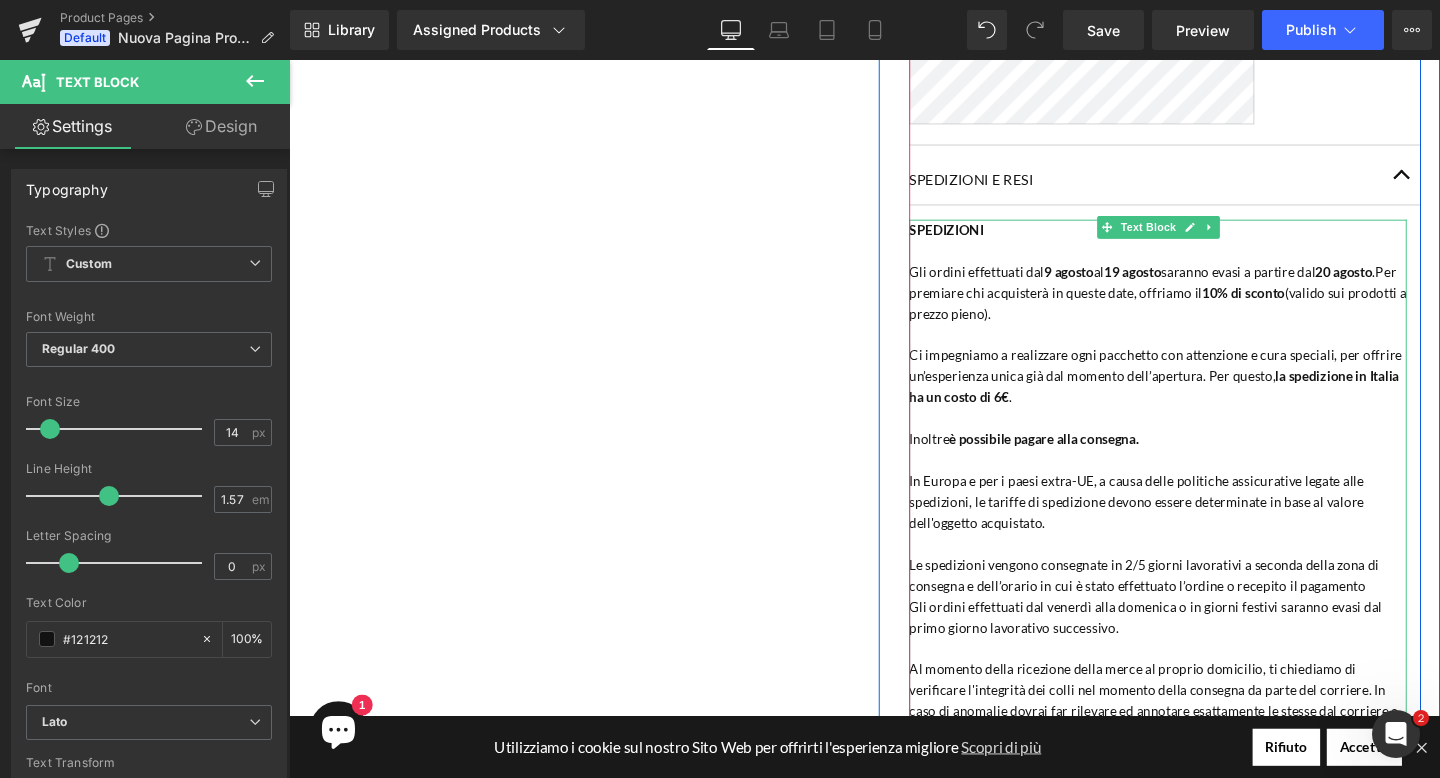 click on "Per premiare chi acquisterà in queste date, offriamo il" at bounding box center [1197, 293] 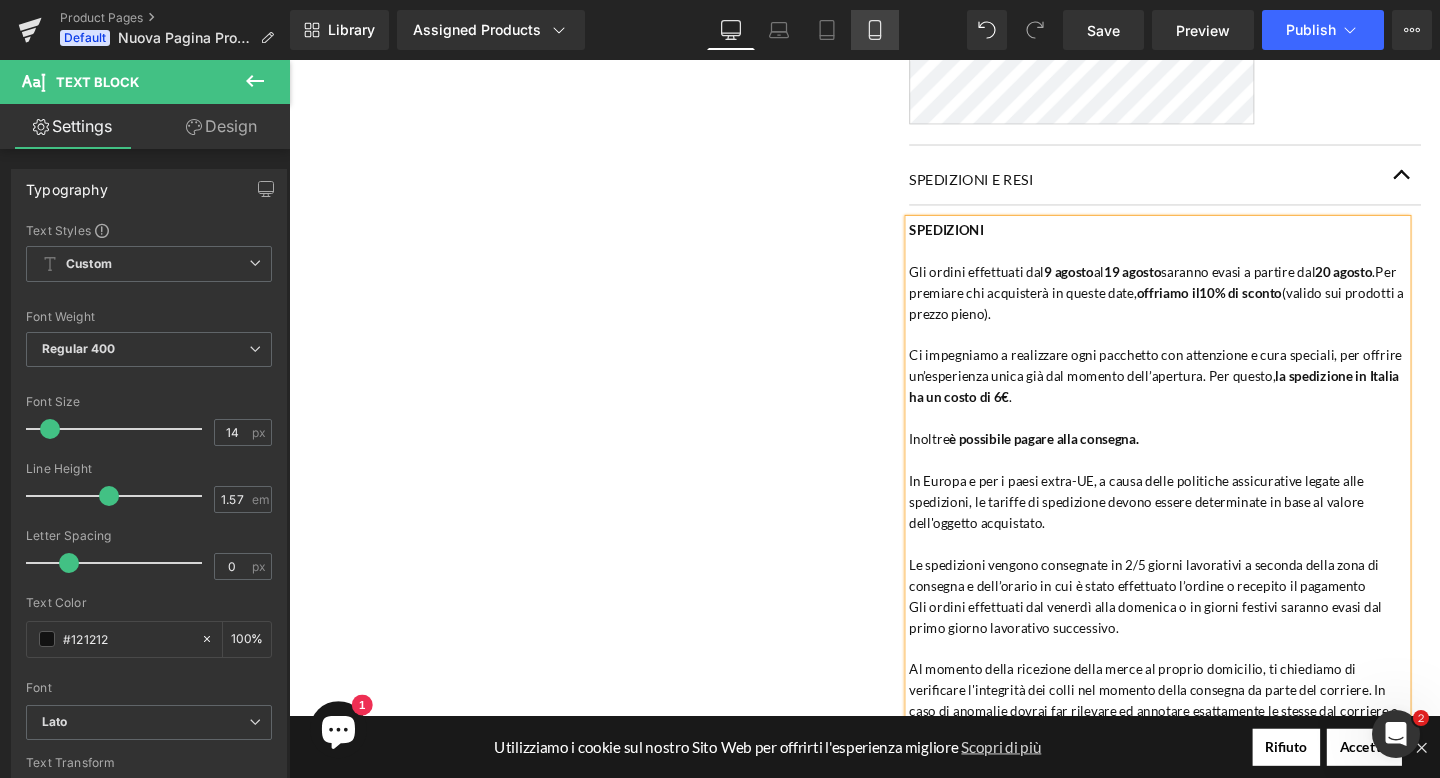 click on "Mobile" at bounding box center (875, 30) 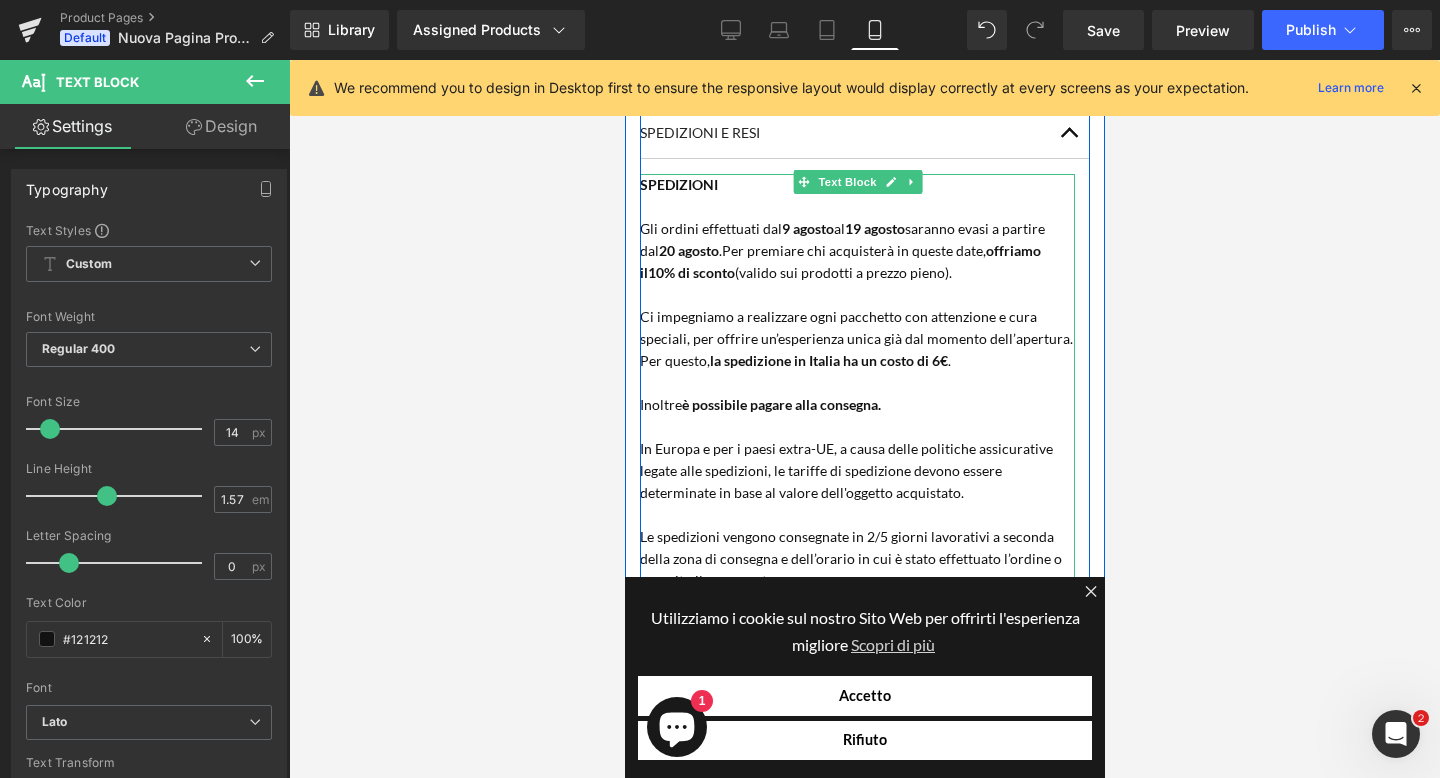scroll, scrollTop: 1638, scrollLeft: 0, axis: vertical 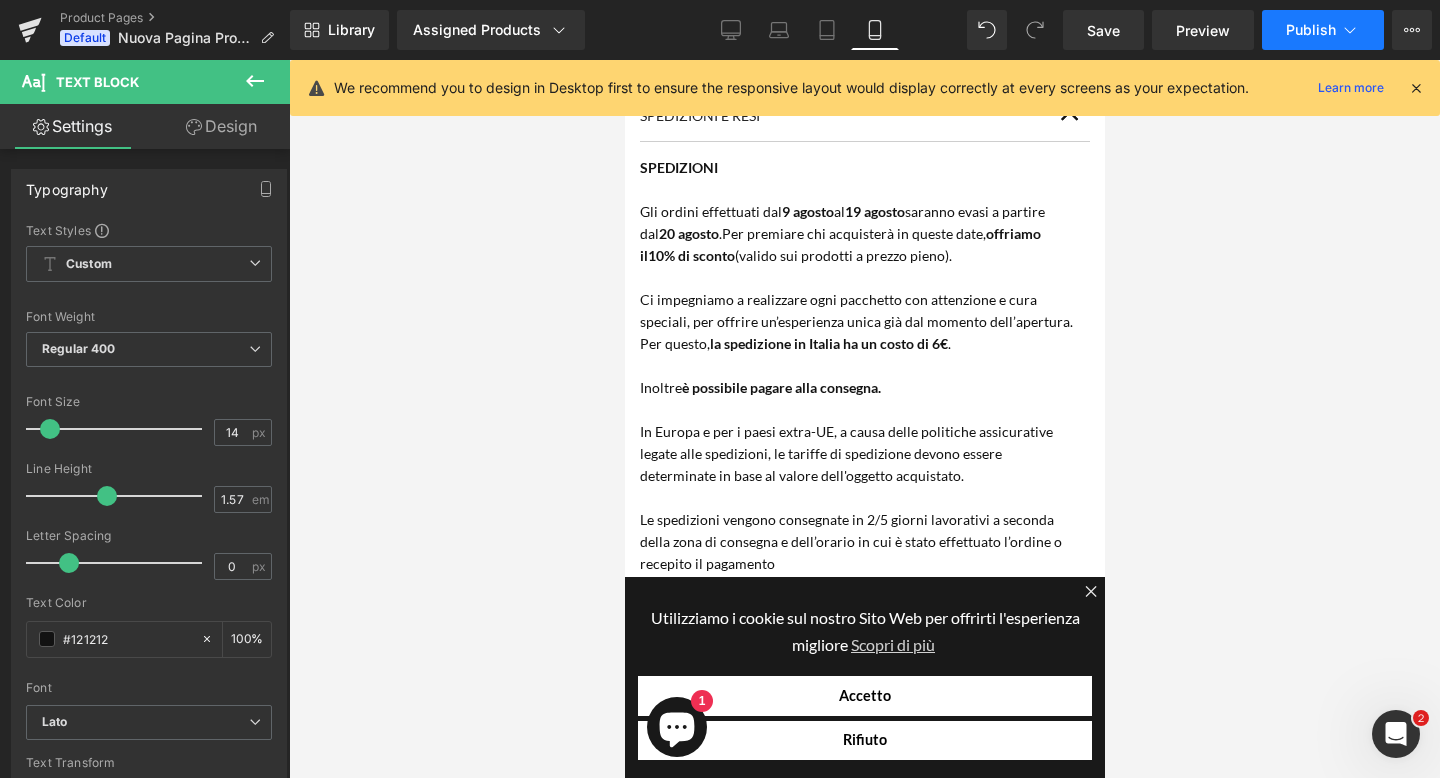 click on "Publish" at bounding box center [1323, 30] 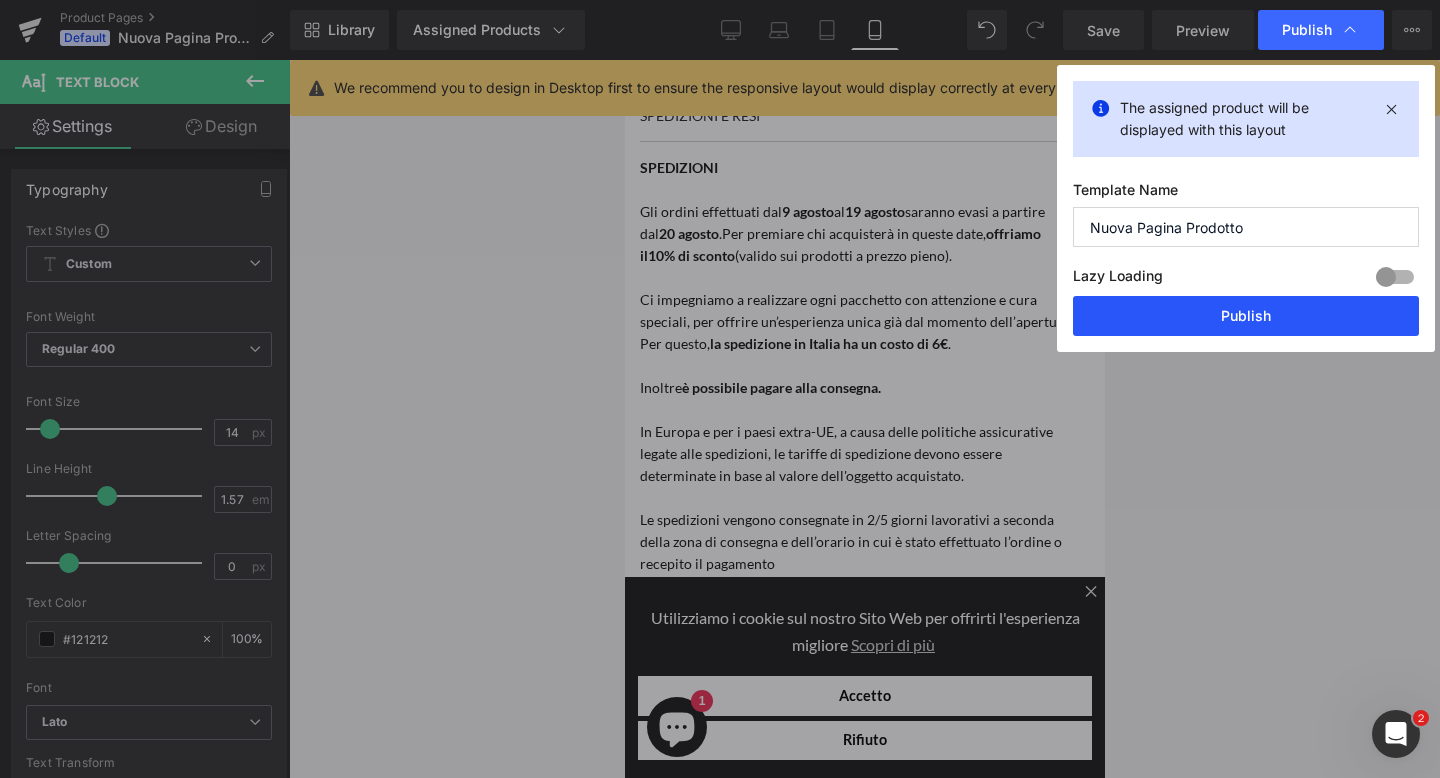 click on "Publish" at bounding box center [1246, 316] 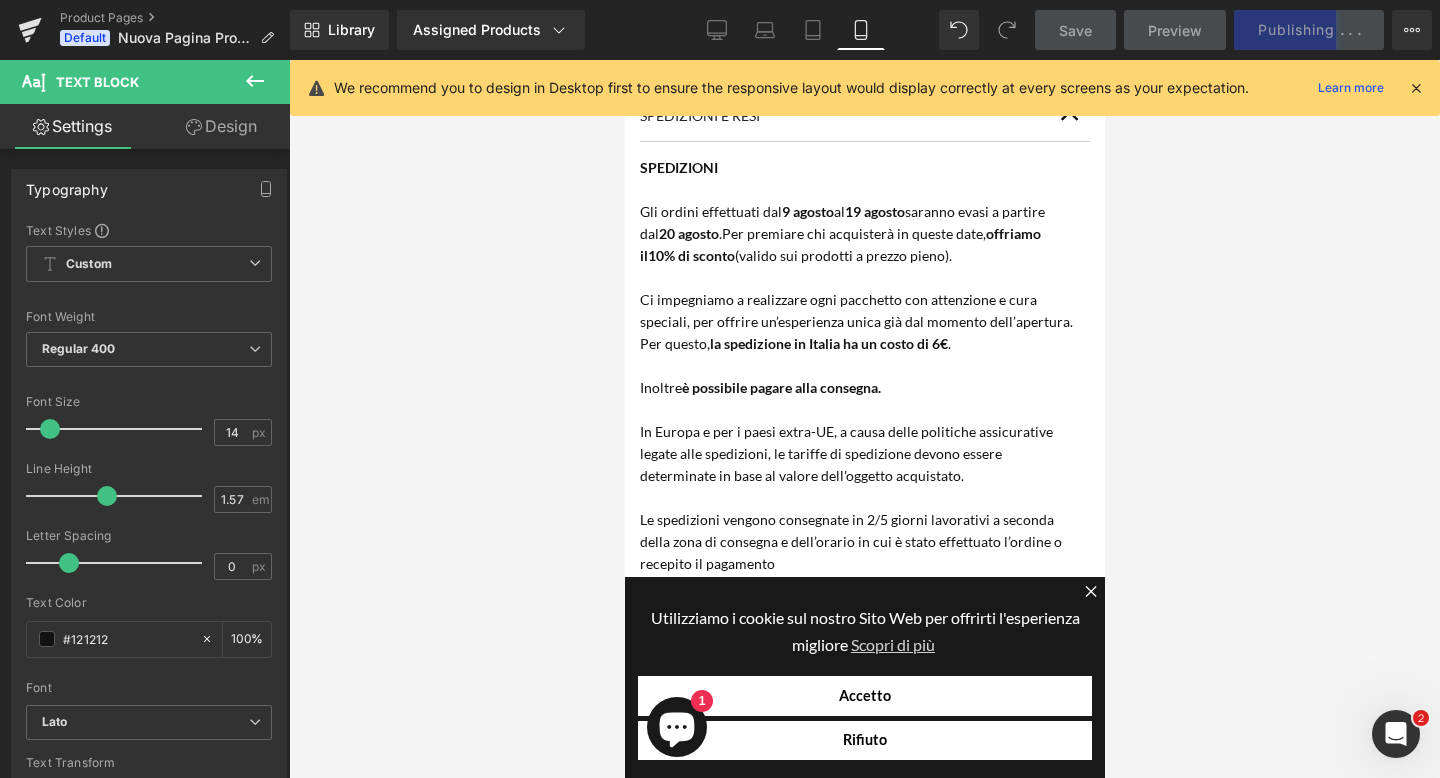 click on "✕" at bounding box center [1090, 591] 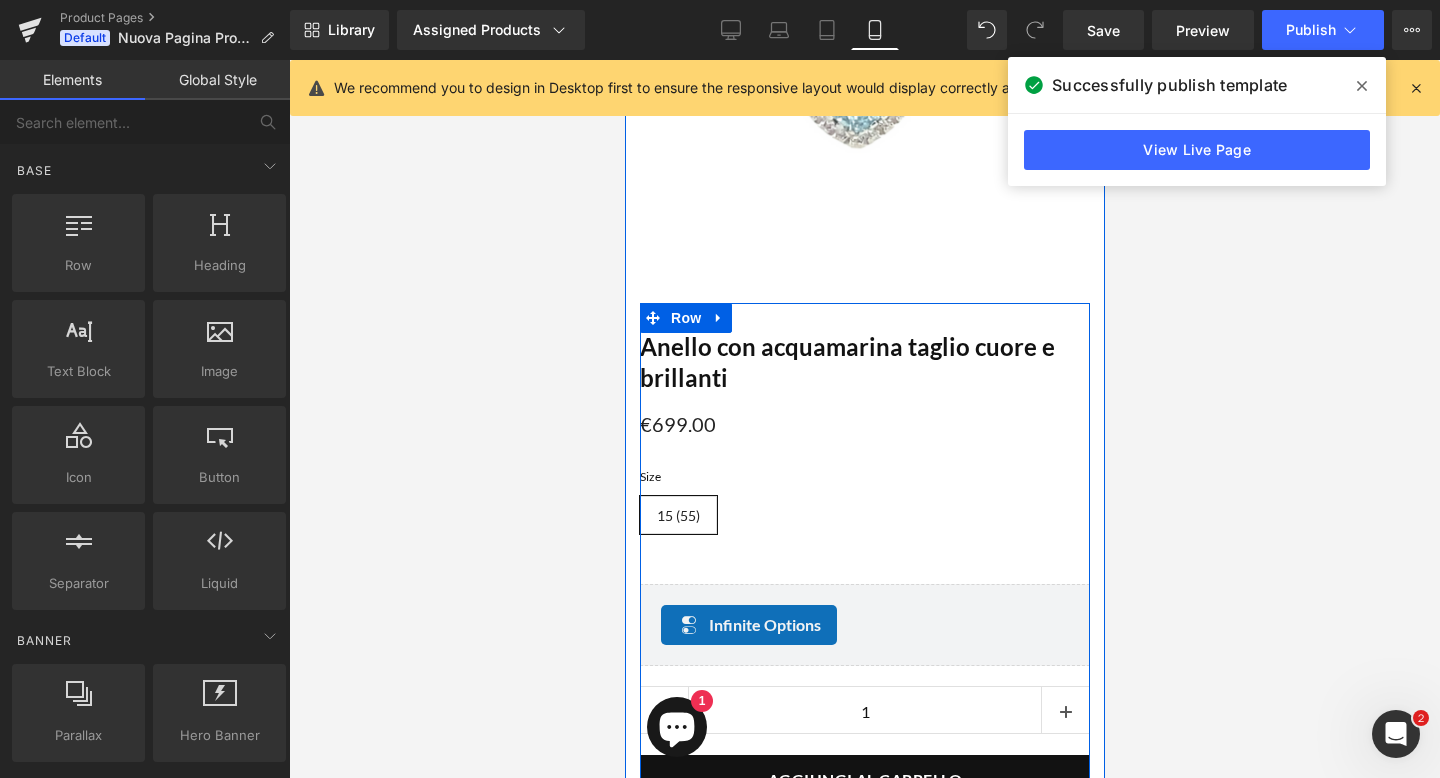scroll, scrollTop: 0, scrollLeft: 0, axis: both 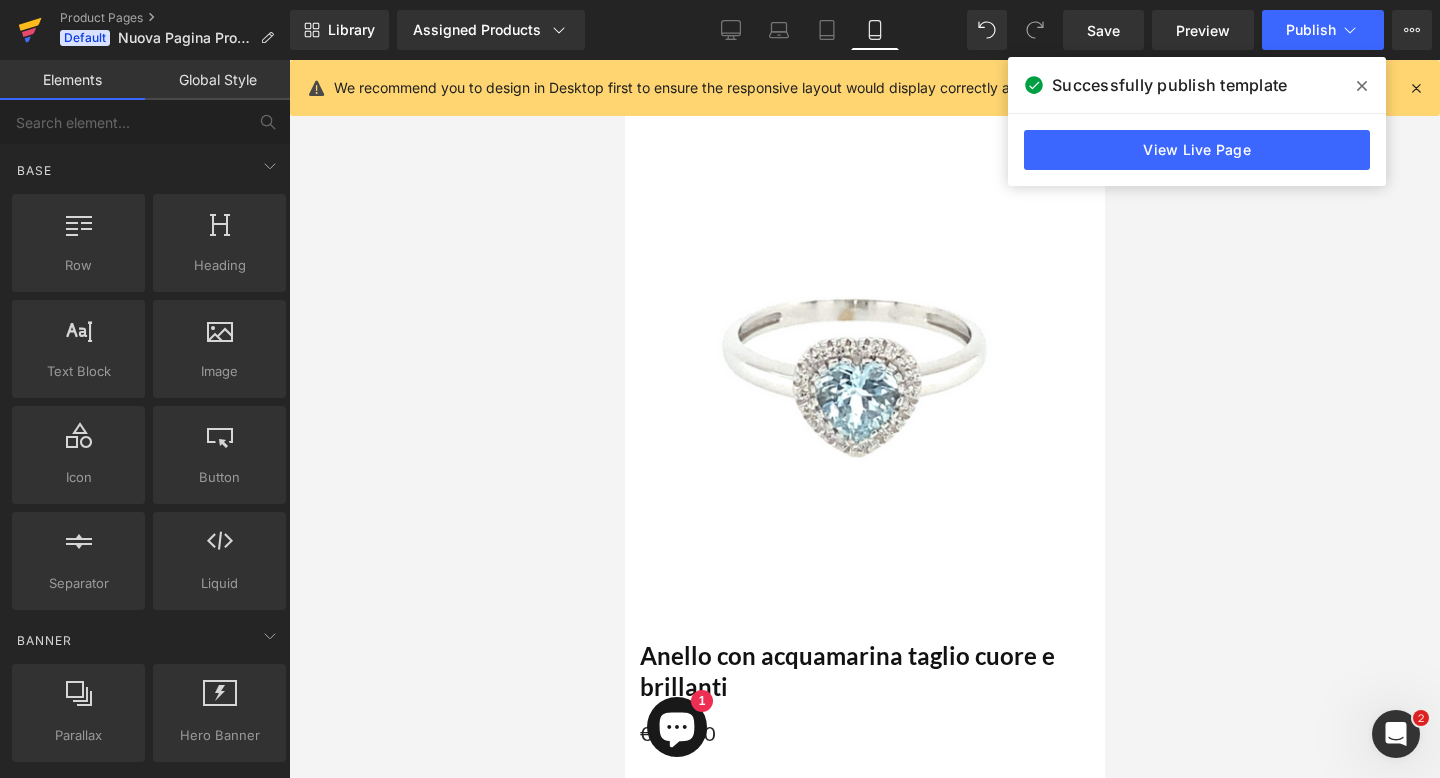 click 